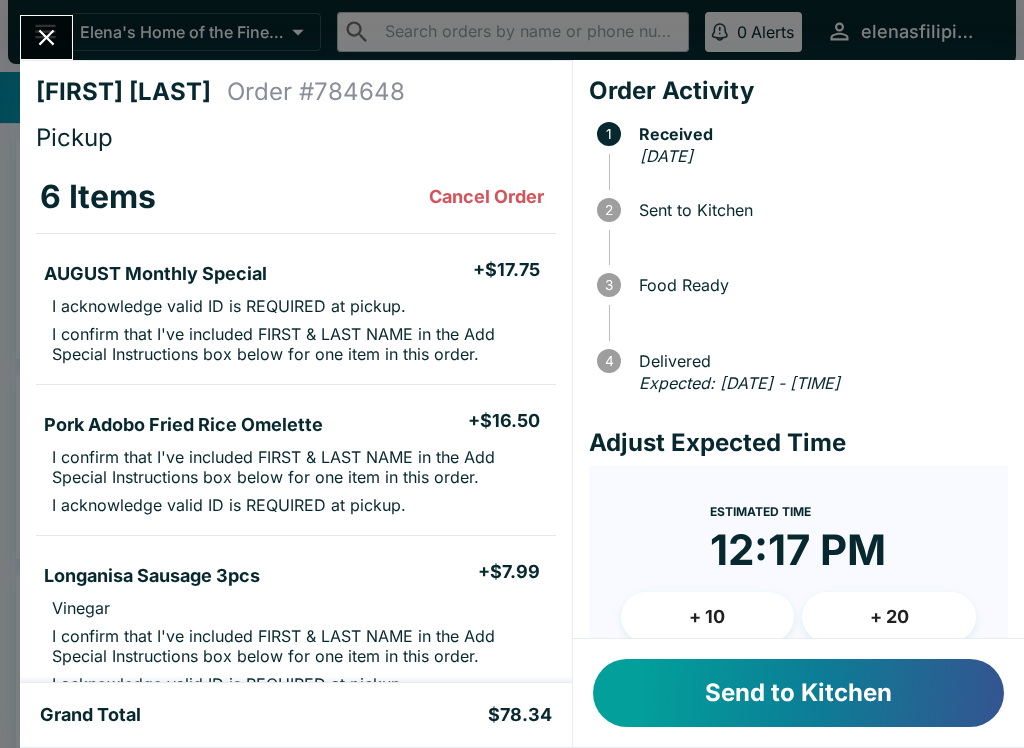 scroll, scrollTop: 0, scrollLeft: 0, axis: both 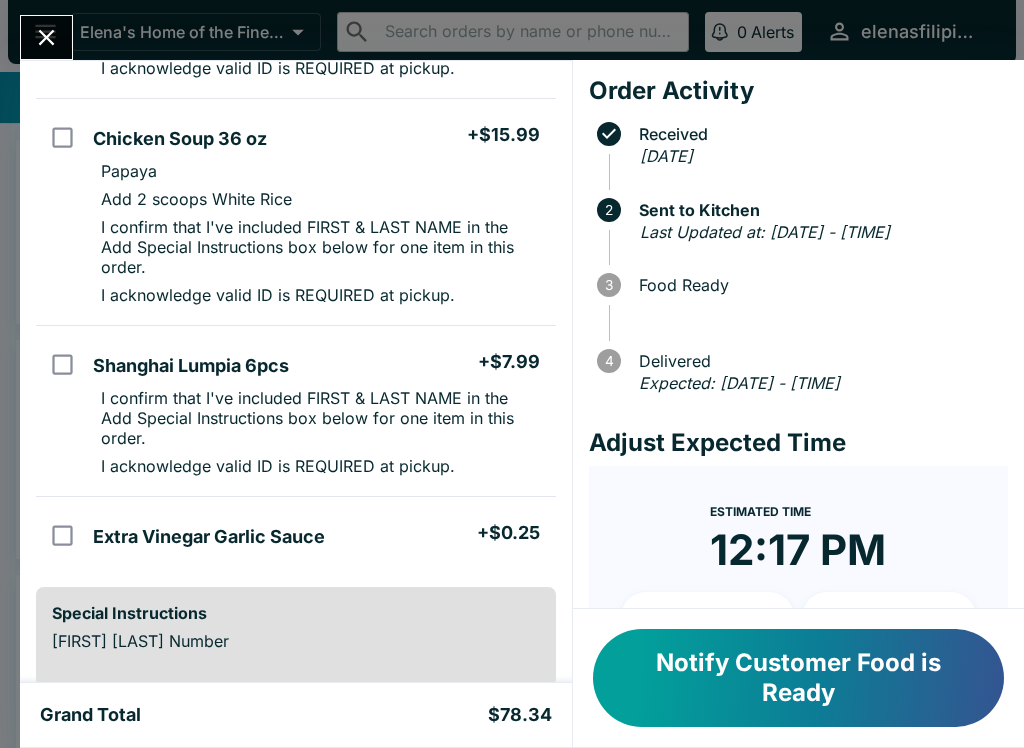 click 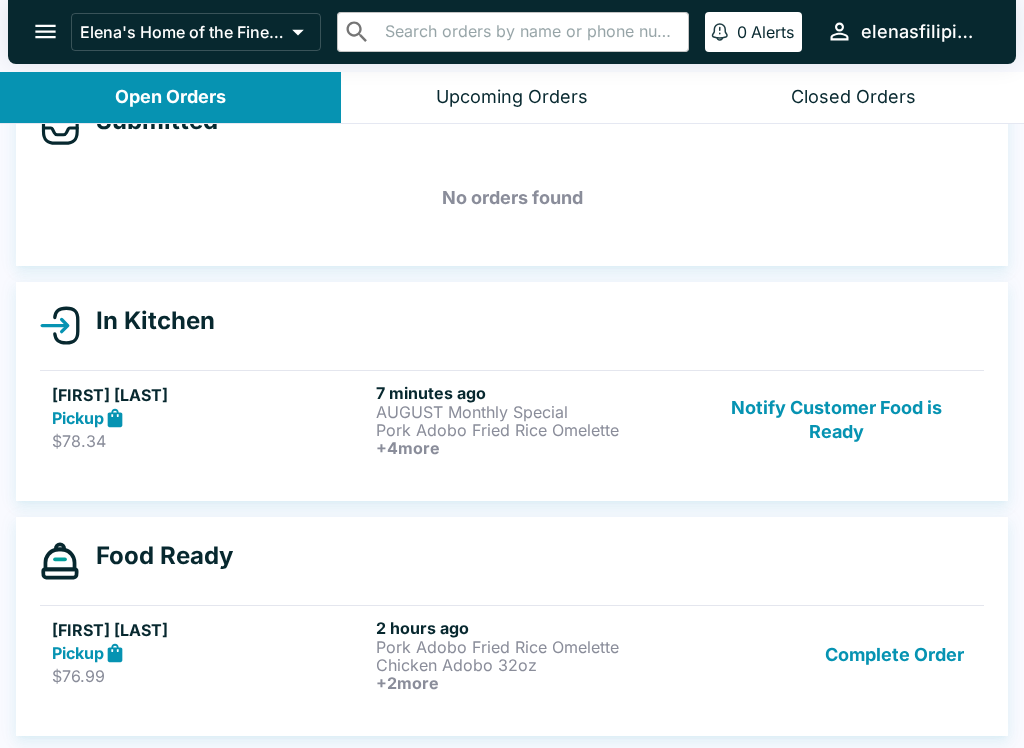 scroll, scrollTop: 58, scrollLeft: 0, axis: vertical 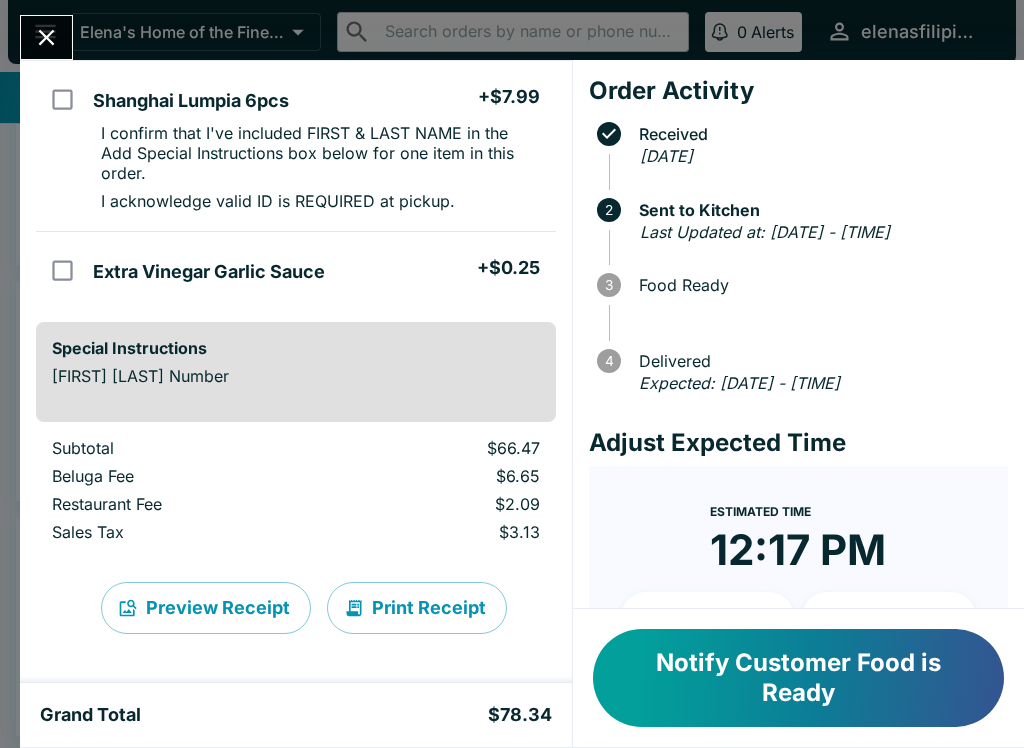 click on "[FIRST] [LAST] Order # [NUMBER] Pickup 6 Items AUGUST Monthly Special + $[PRICE] I acknowledge valid ID is REQUIRED at pickup. I confirm that I've included FIRST & LAST NAME in the Add Special Instructions box below for one item in this order. Pork Adobo Fried Rice Omelette  + $[PRICE] I confirm that I've included FIRST & LAST NAME in the Add Special Instructions box below for one item in this order. I acknowledge valid ID is REQUIRED at pickup. Longanisa Sausage 3pcs + $[PRICE] Vinegar I confirm that I've included FIRST & LAST NAME in the Add Special Instructions box below for one item in this order. I acknowledge valid ID is REQUIRED at pickup. Chicken Soup 36 oz + $[PRICE] Papaya  Add 2 scoops White Rice I confirm that I've included FIRST & LAST NAME in the Add Special Instructions box below for one item in this order. I acknowledge valid ID is REQUIRED at pickup. Shanghai Lumpia 6pcs + $[PRICE] I confirm that I've included FIRST & LAST NAME in the Add Special Instructions box below for one item in this order. + $[PRICE] [NUMBER]" at bounding box center [512, 374] 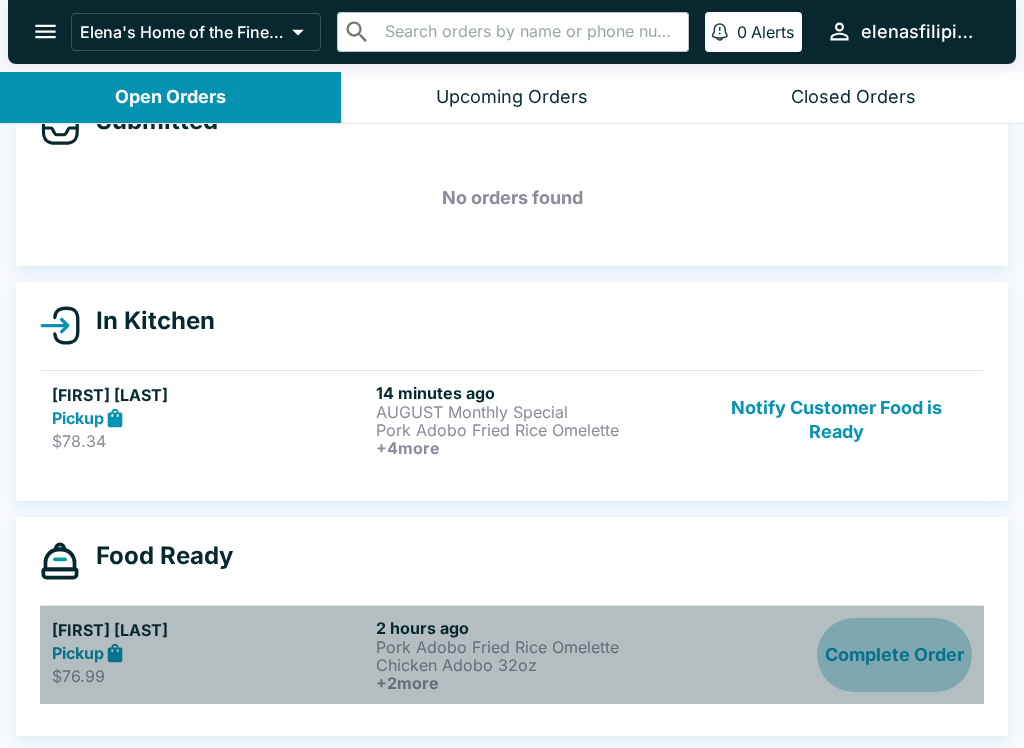 click on "Complete Order" at bounding box center [894, 655] 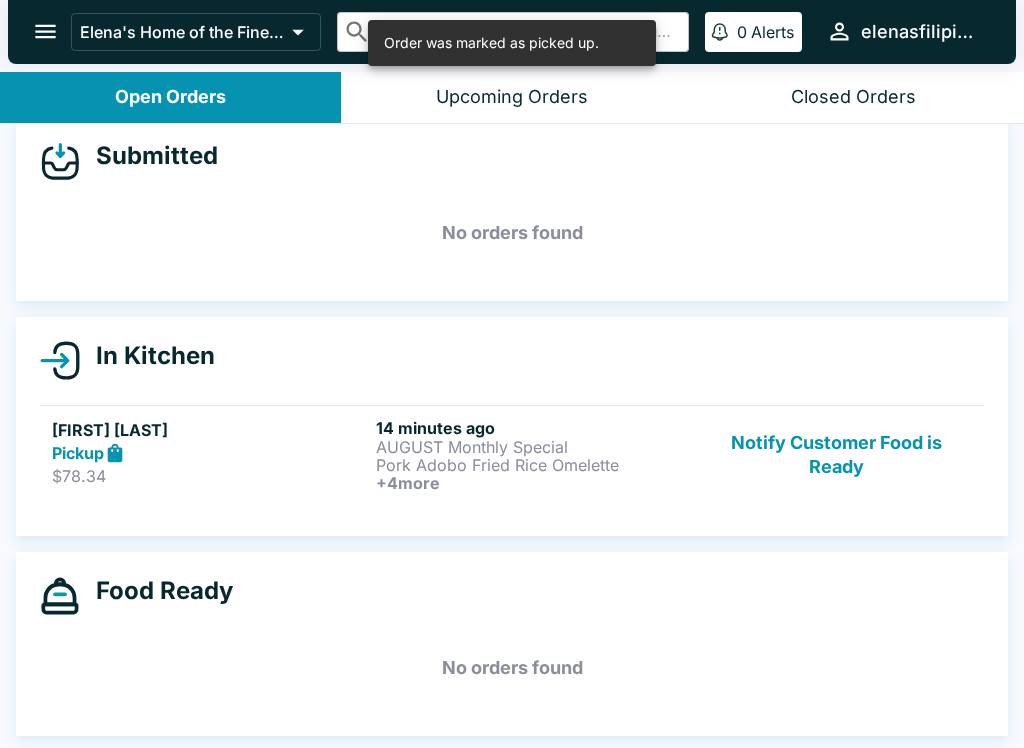 click at bounding box center (45, 31) 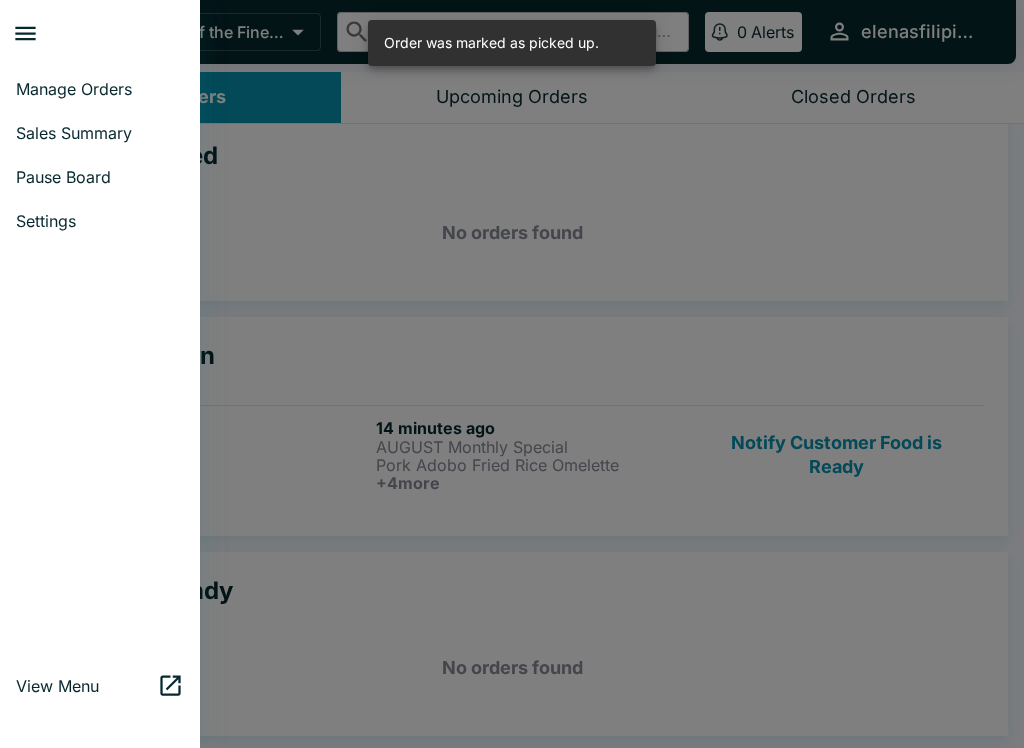 click on "Pause Board" at bounding box center (100, 177) 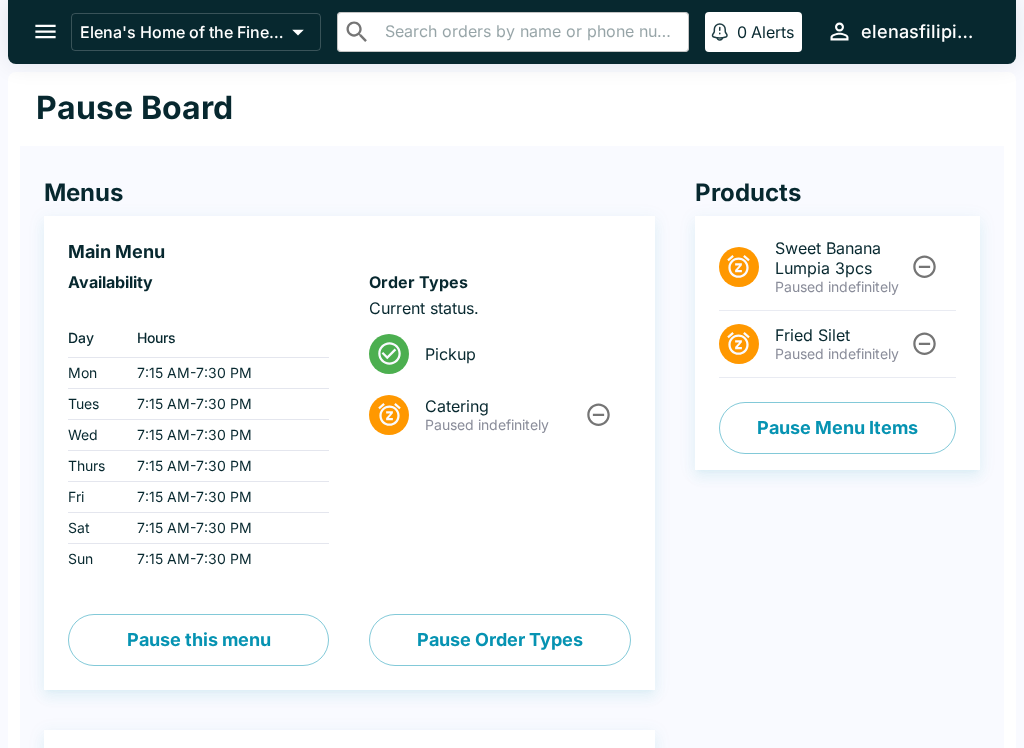 click on "Pause Menu Items" at bounding box center (837, 428) 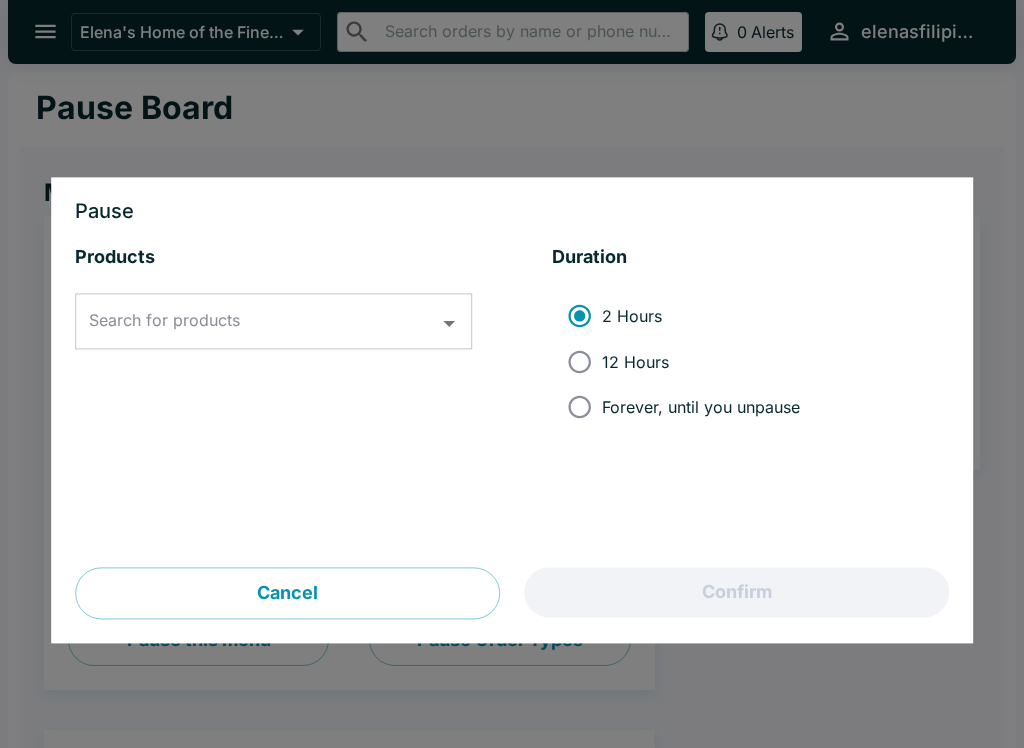 click on "Search for products Search for products" at bounding box center [273, 322] 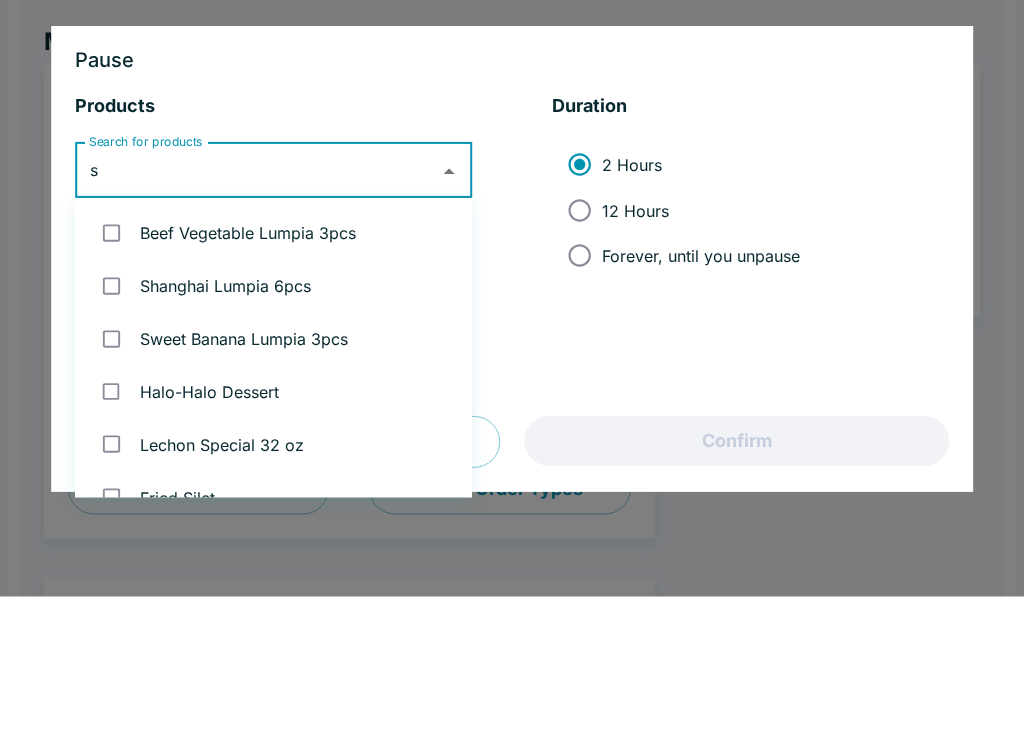 type on "sh" 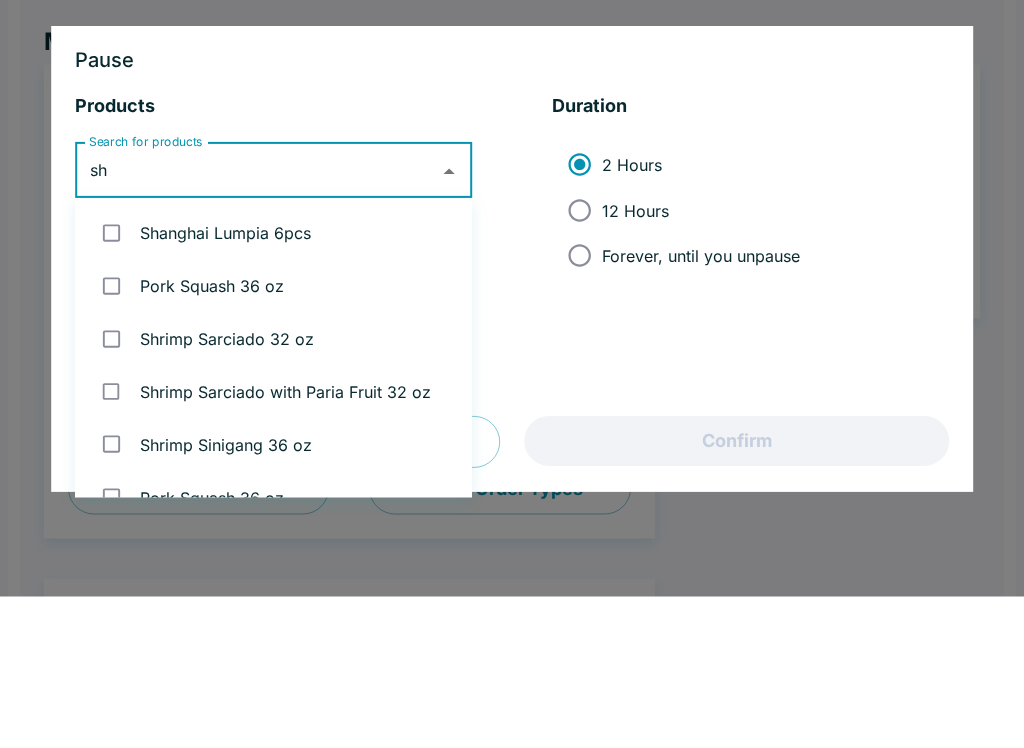 click at bounding box center [111, 384] 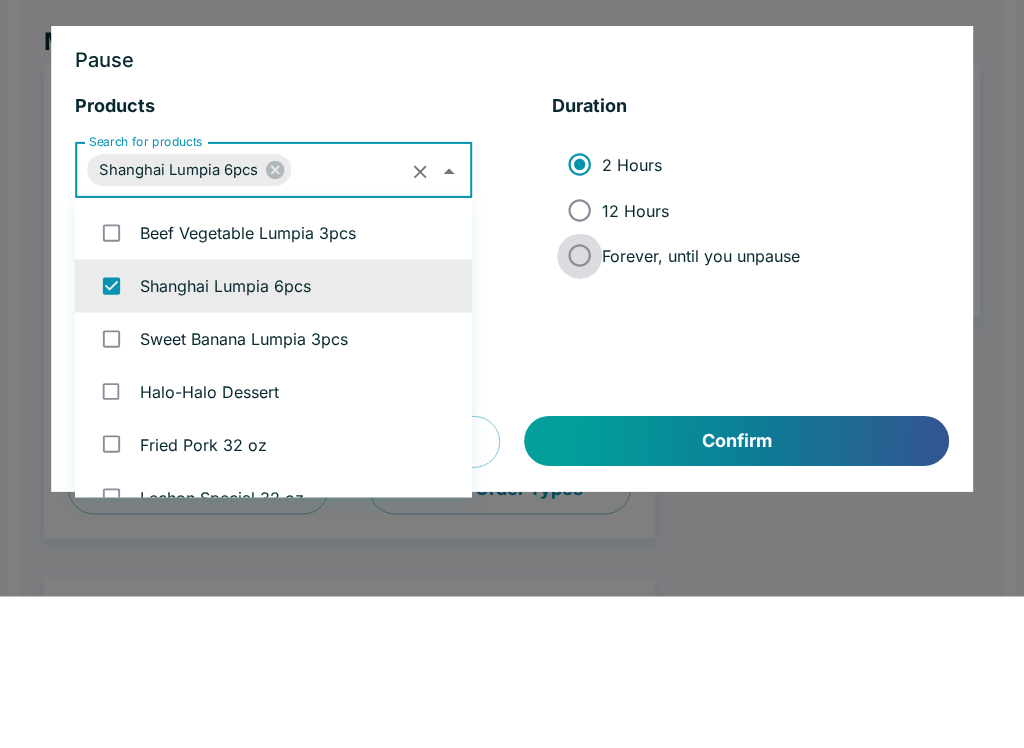 click on "Forever, until you unpause" at bounding box center (579, 407) 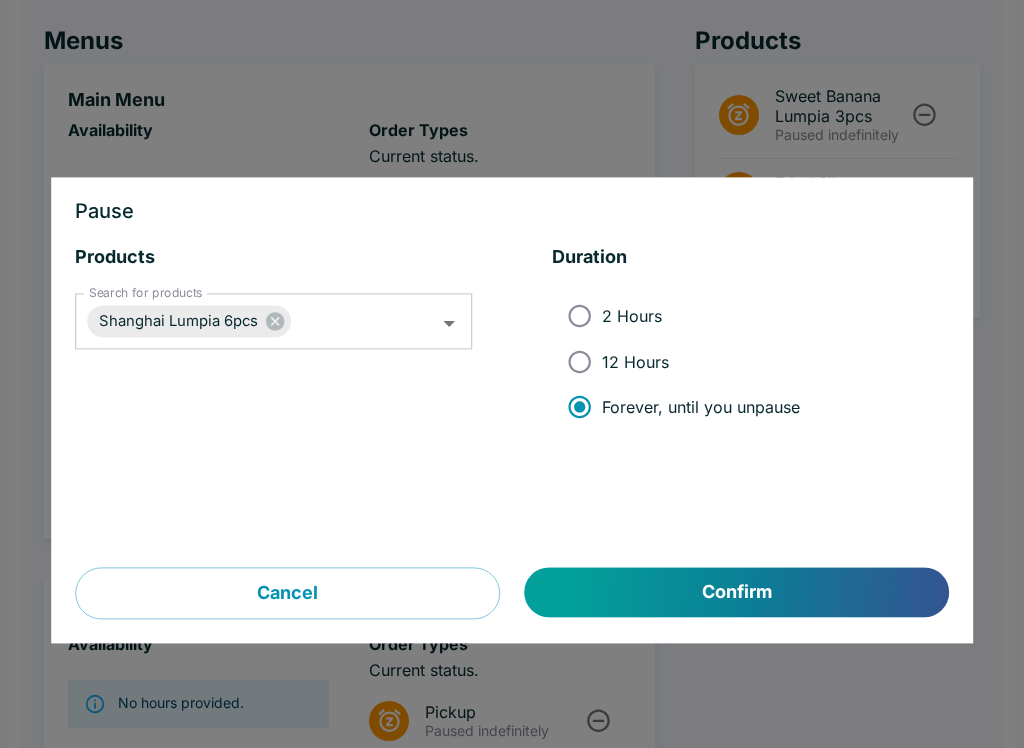 click on "Confirm" at bounding box center (737, 593) 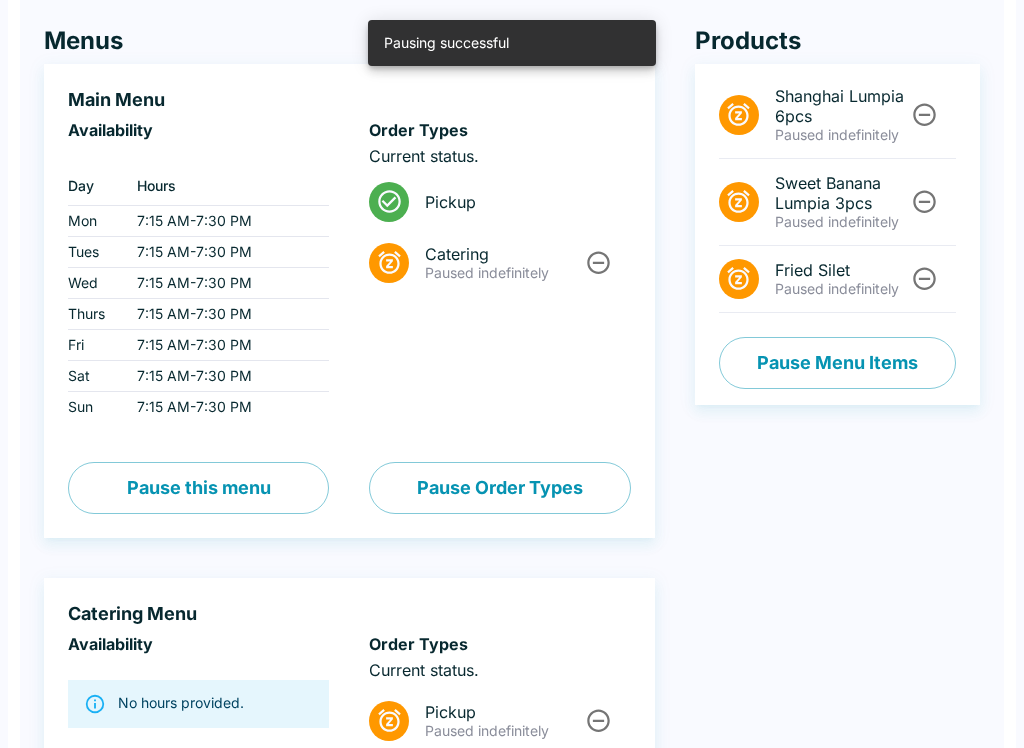 click on "Pause Menu Items" at bounding box center [837, 363] 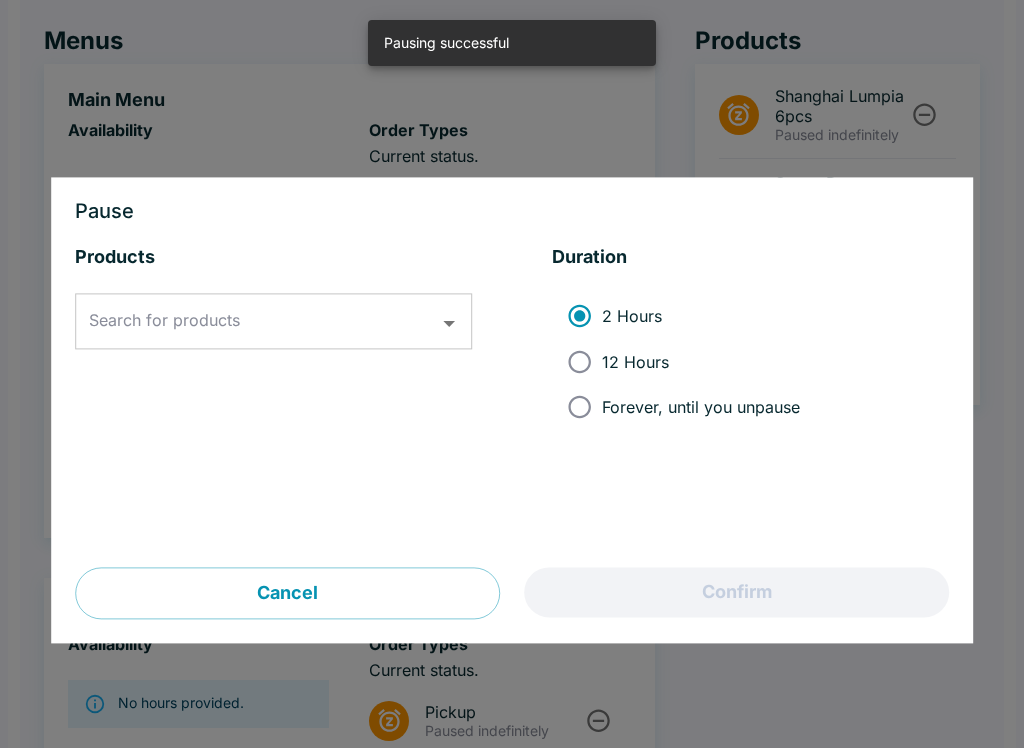 click on "Search for products Search for products" at bounding box center (273, 322) 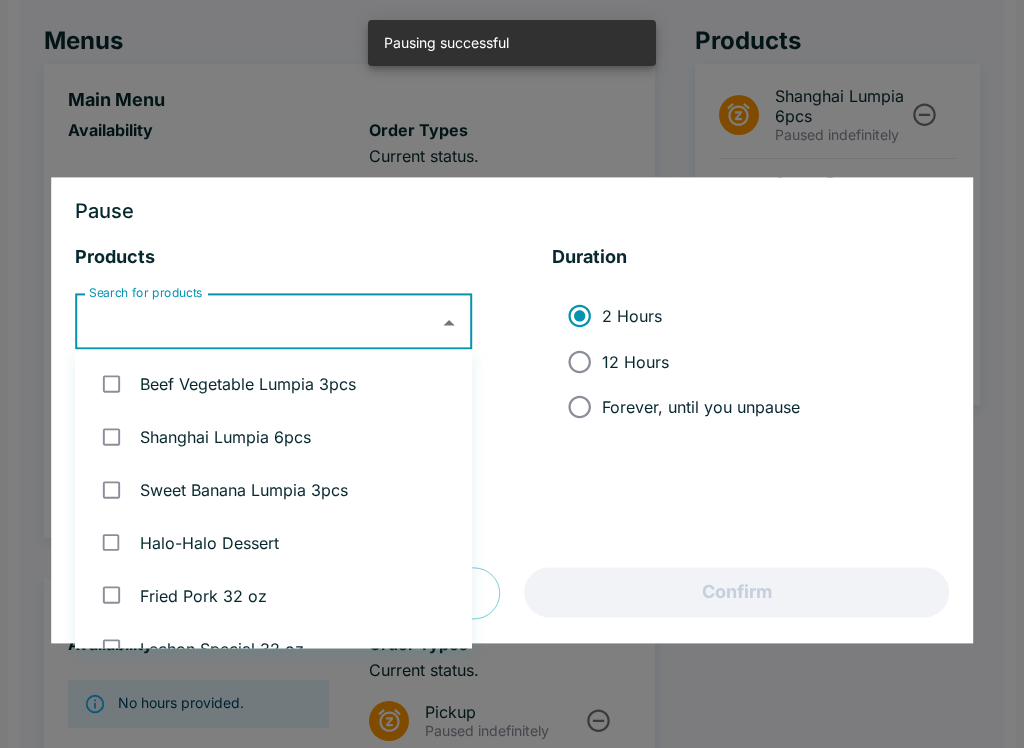 scroll, scrollTop: 151, scrollLeft: 0, axis: vertical 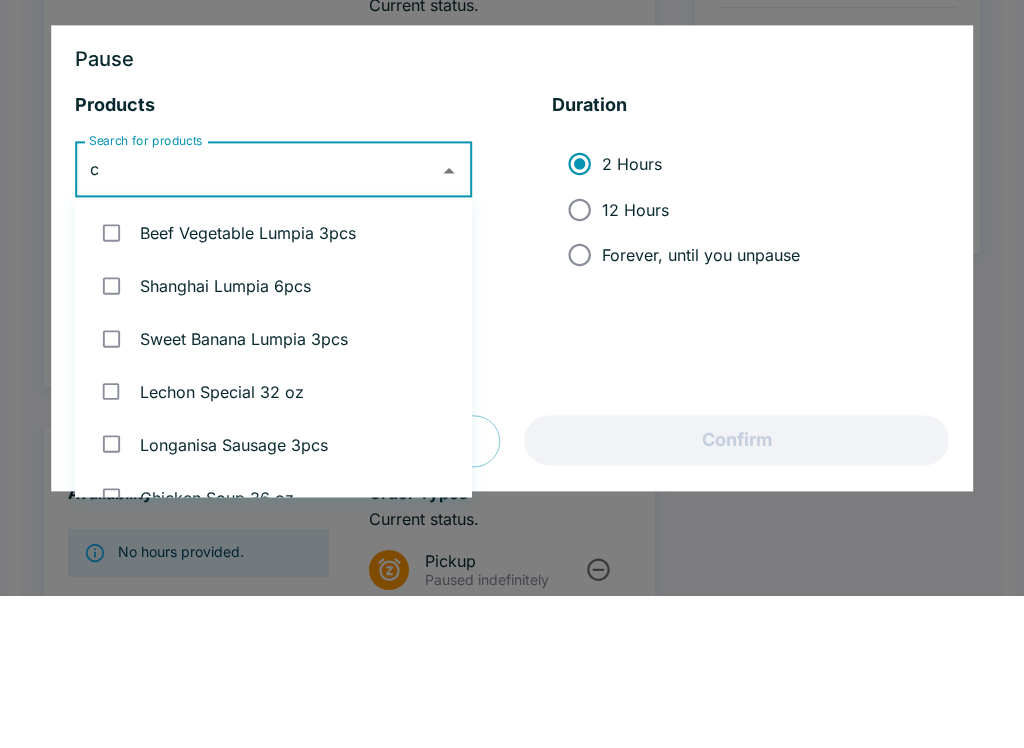 type on "ch" 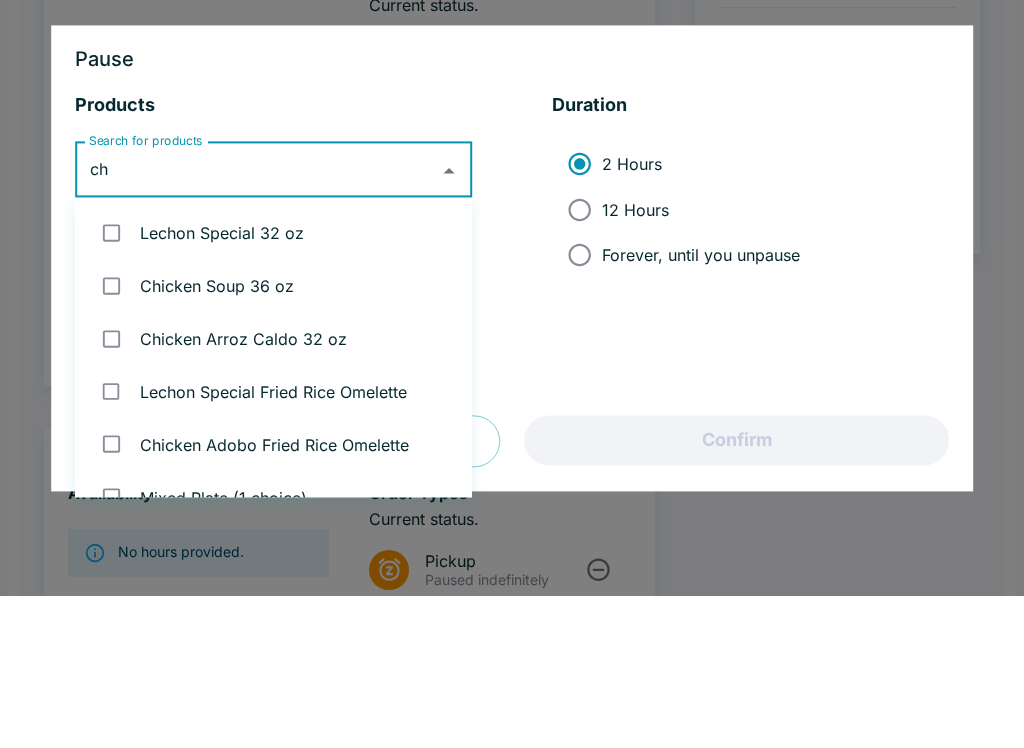 click at bounding box center (111, 437) 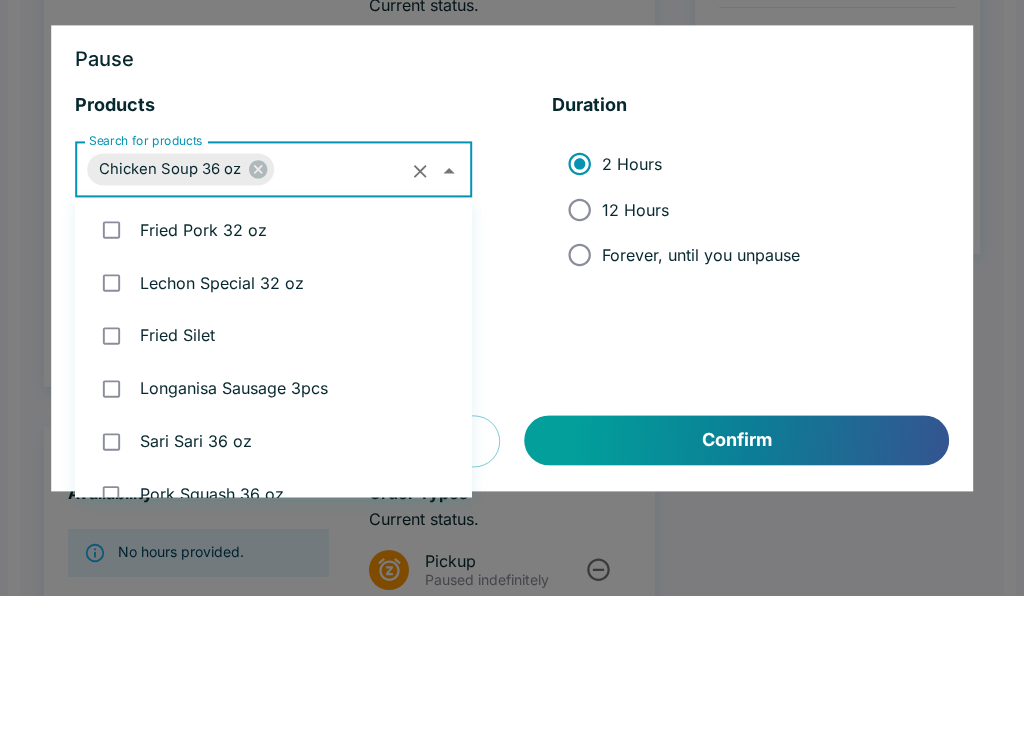 scroll, scrollTop: 213, scrollLeft: 0, axis: vertical 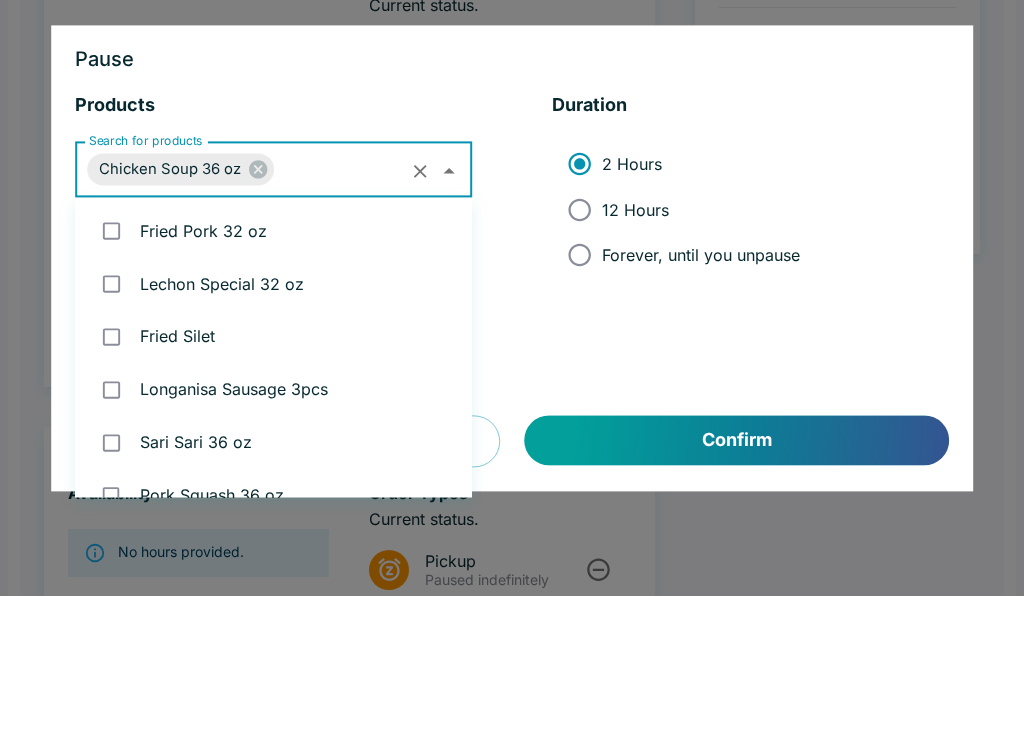 click on "Forever, until you unpause" at bounding box center [579, 407] 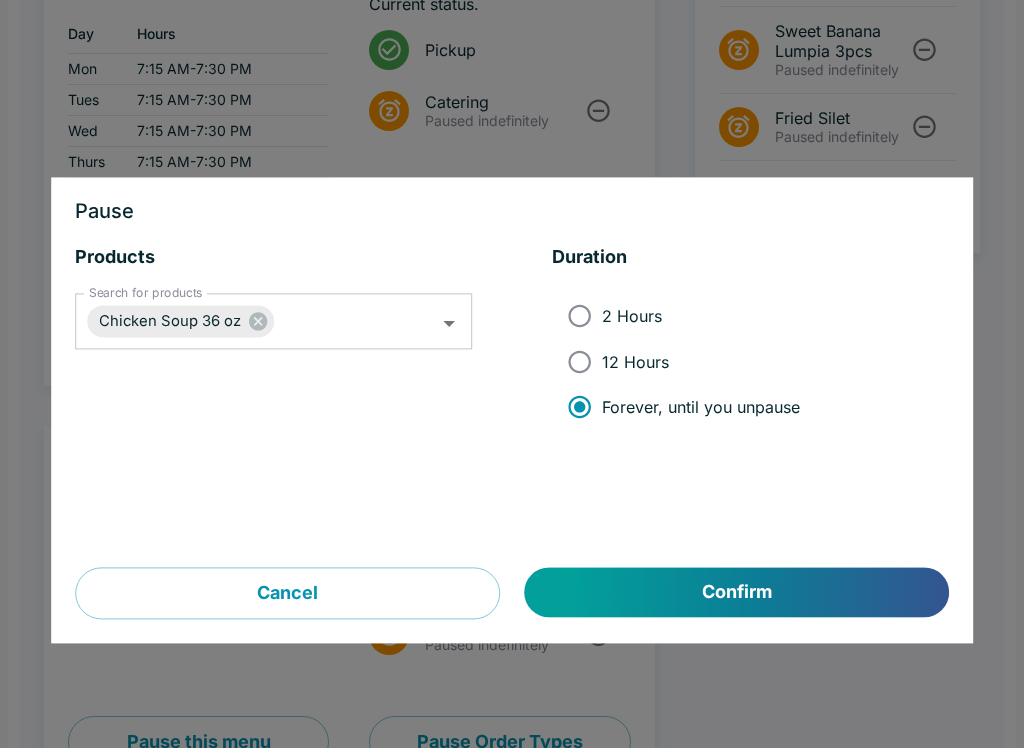 click on "Confirm" at bounding box center [737, 593] 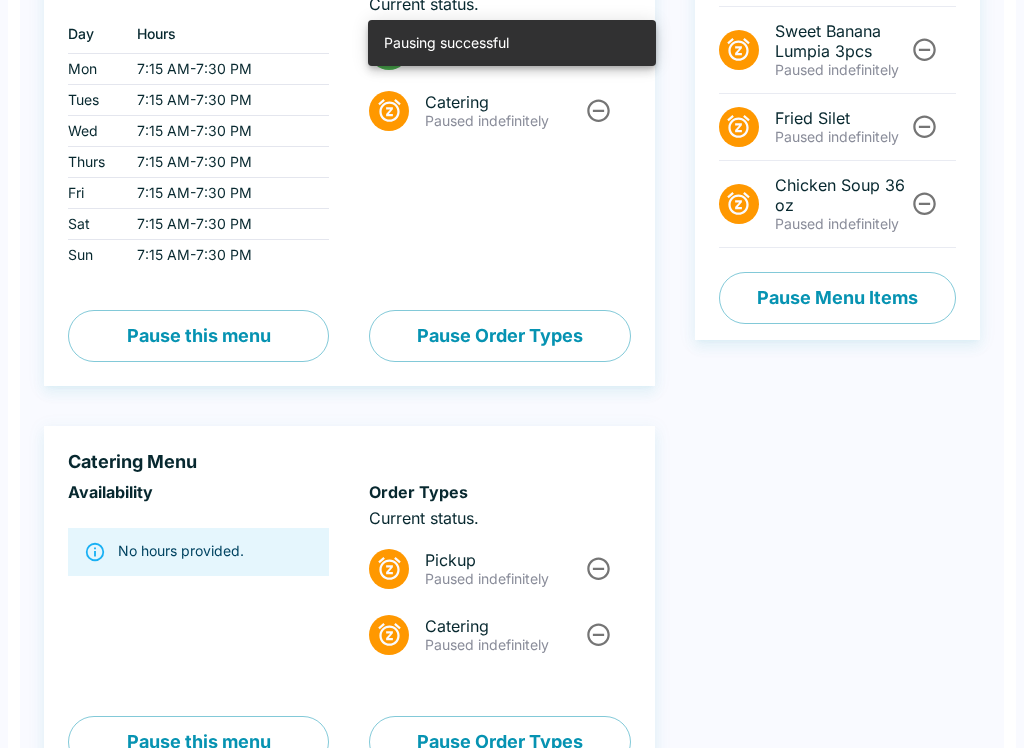 click on "Pause Menu Items" at bounding box center (837, 298) 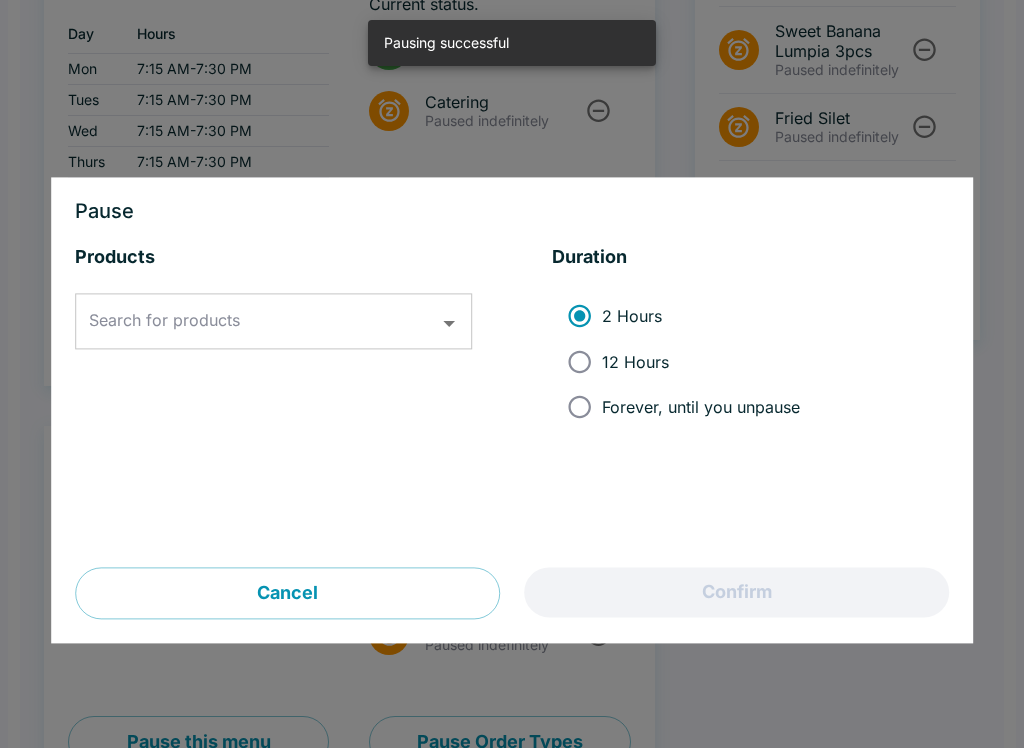 click on "Search for products Search for products" at bounding box center (273, 322) 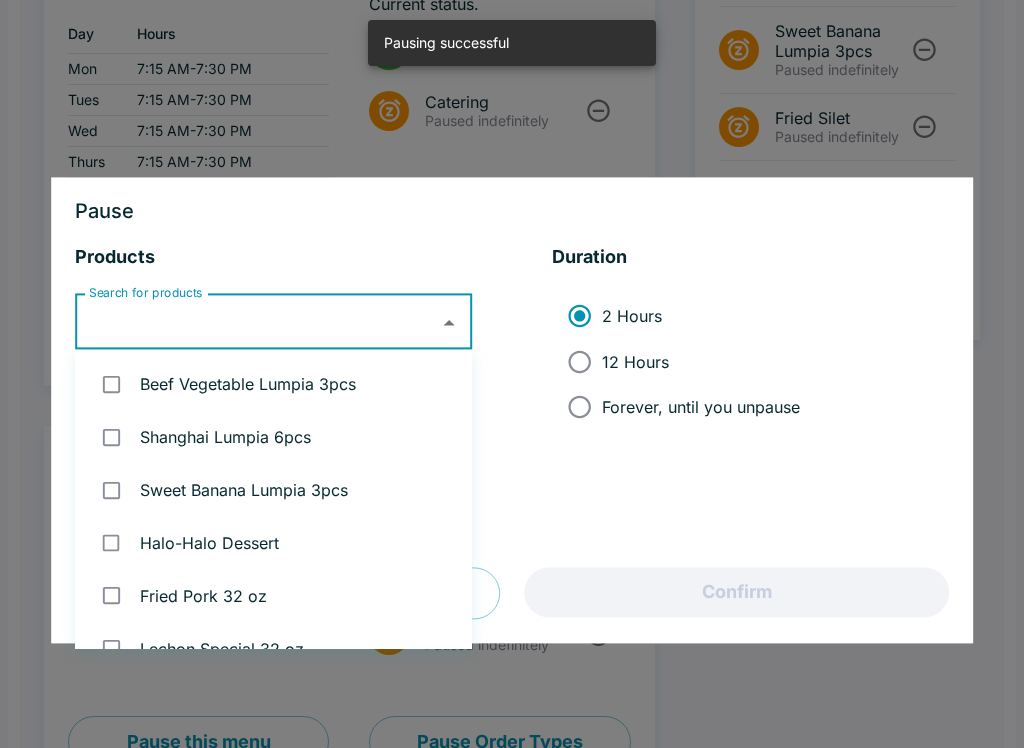 scroll, scrollTop: 303, scrollLeft: 0, axis: vertical 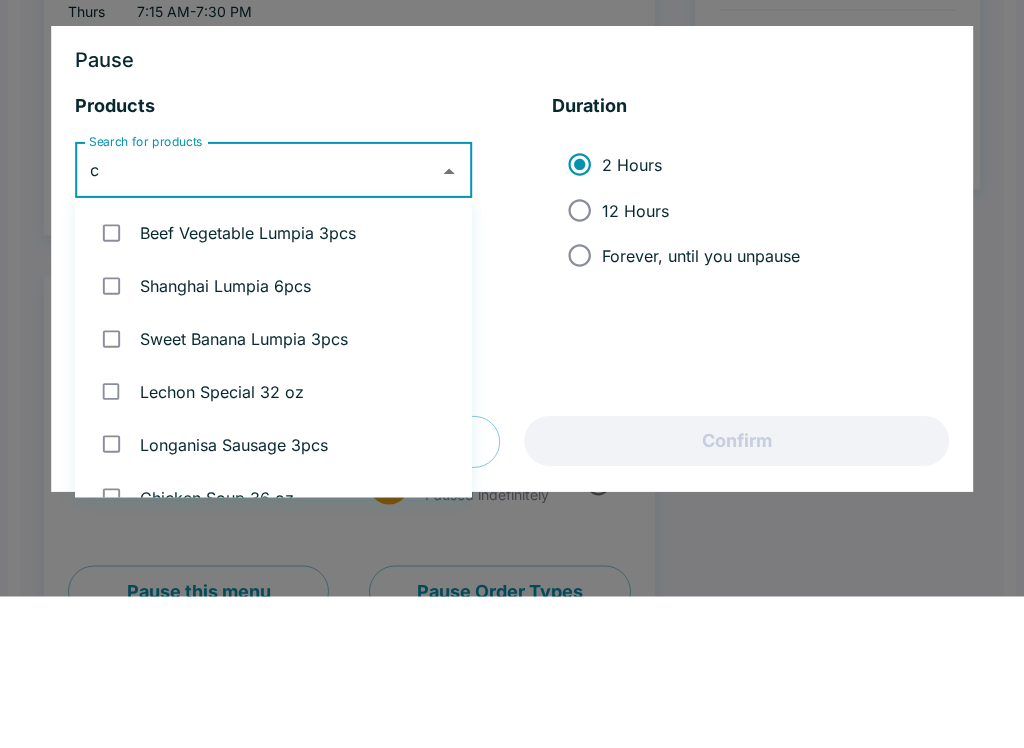 type on "ch" 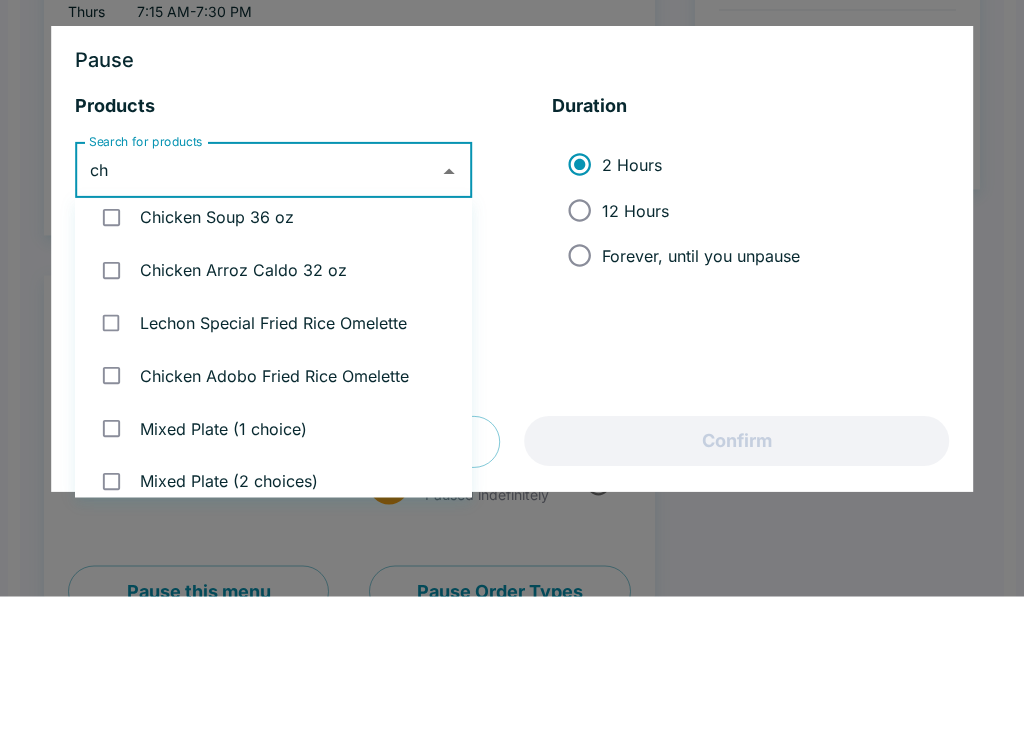 scroll, scrollTop: 71, scrollLeft: 0, axis: vertical 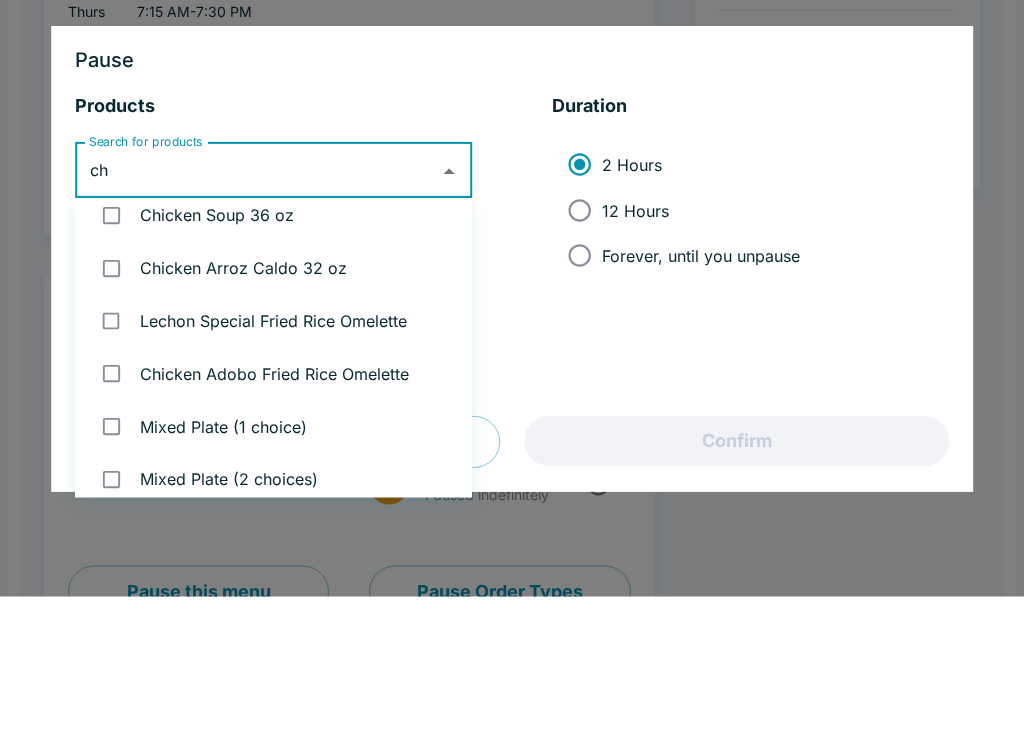 click at bounding box center [111, 419] 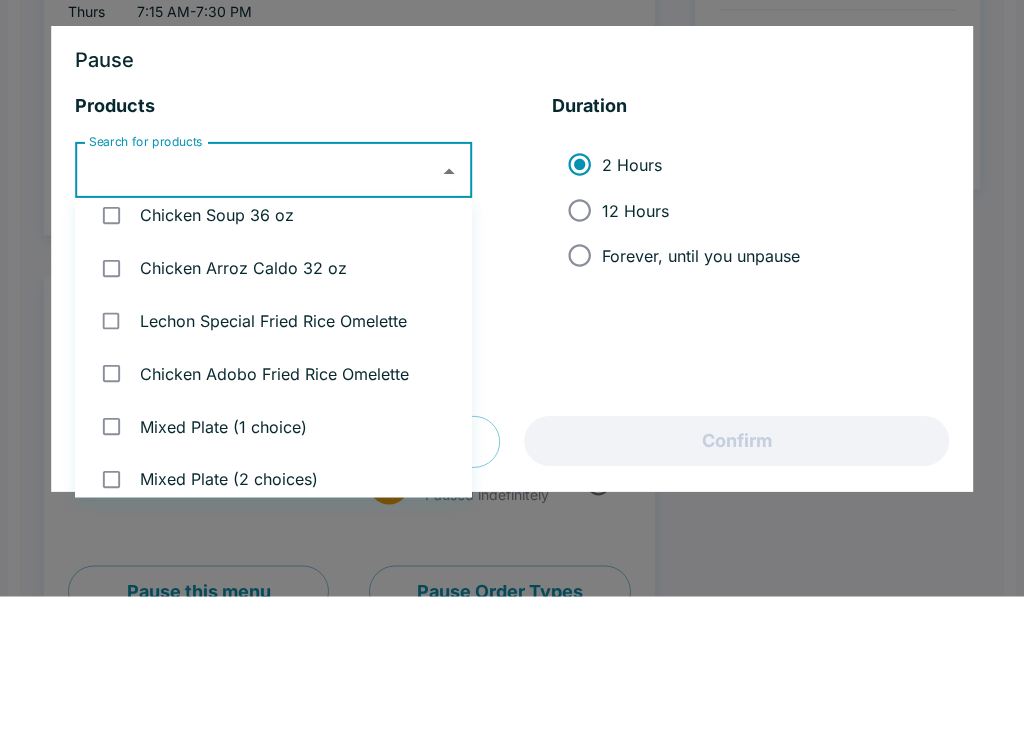 scroll, scrollTop: 343, scrollLeft: 0, axis: vertical 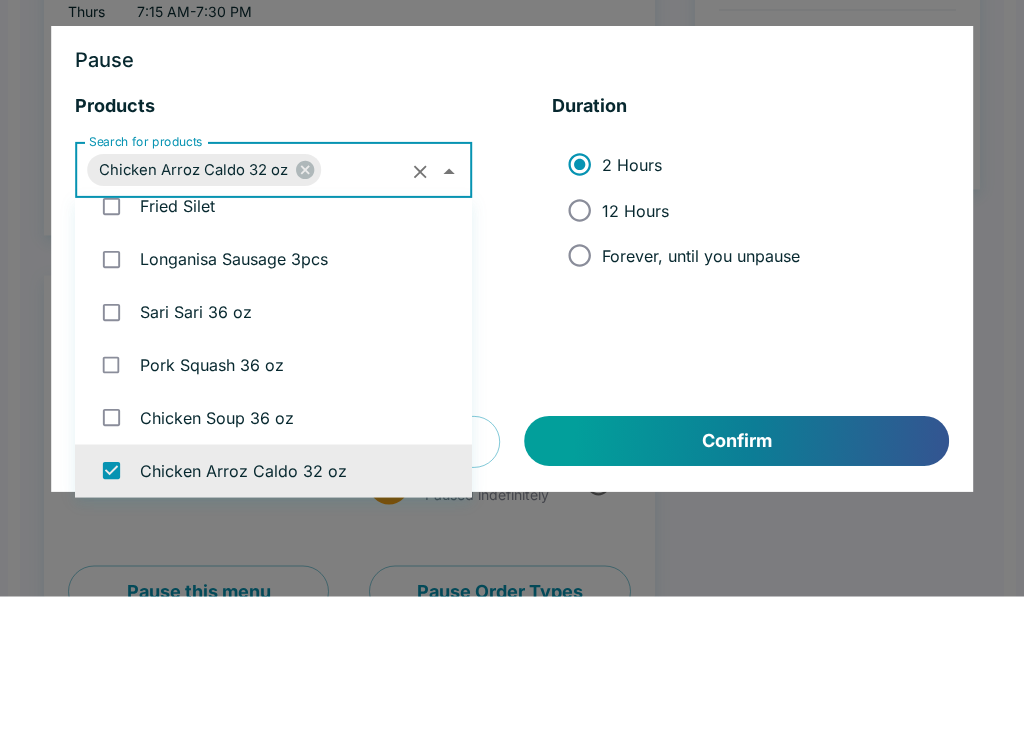 click on "Forever, until you unpause" at bounding box center [579, 407] 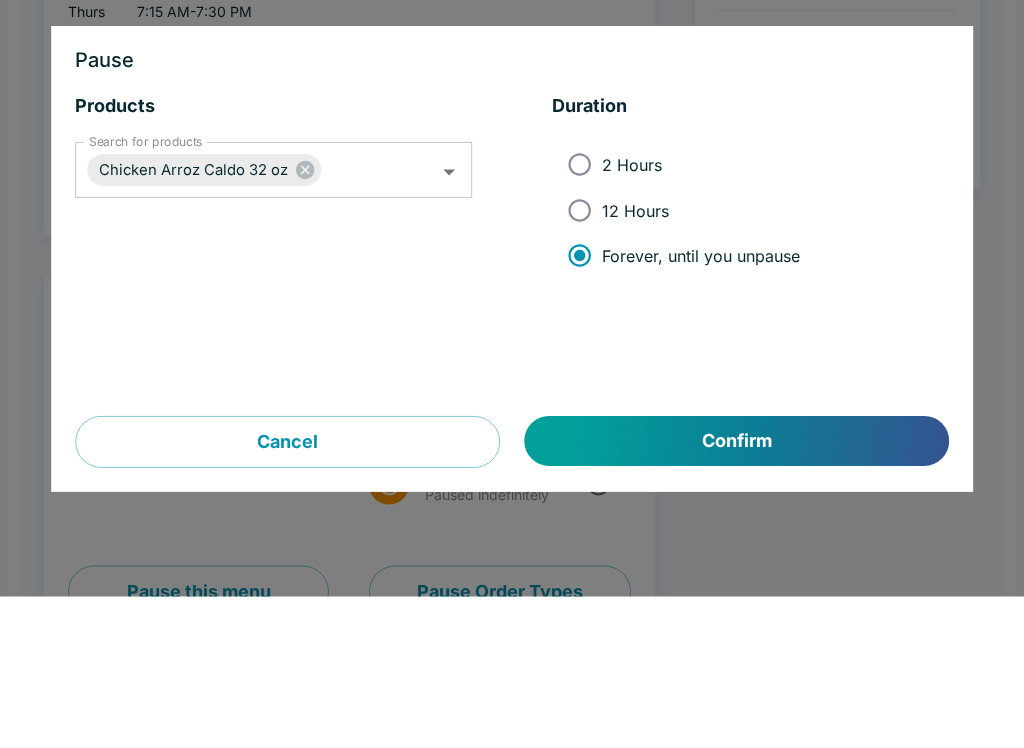 scroll, scrollTop: 399, scrollLeft: 0, axis: vertical 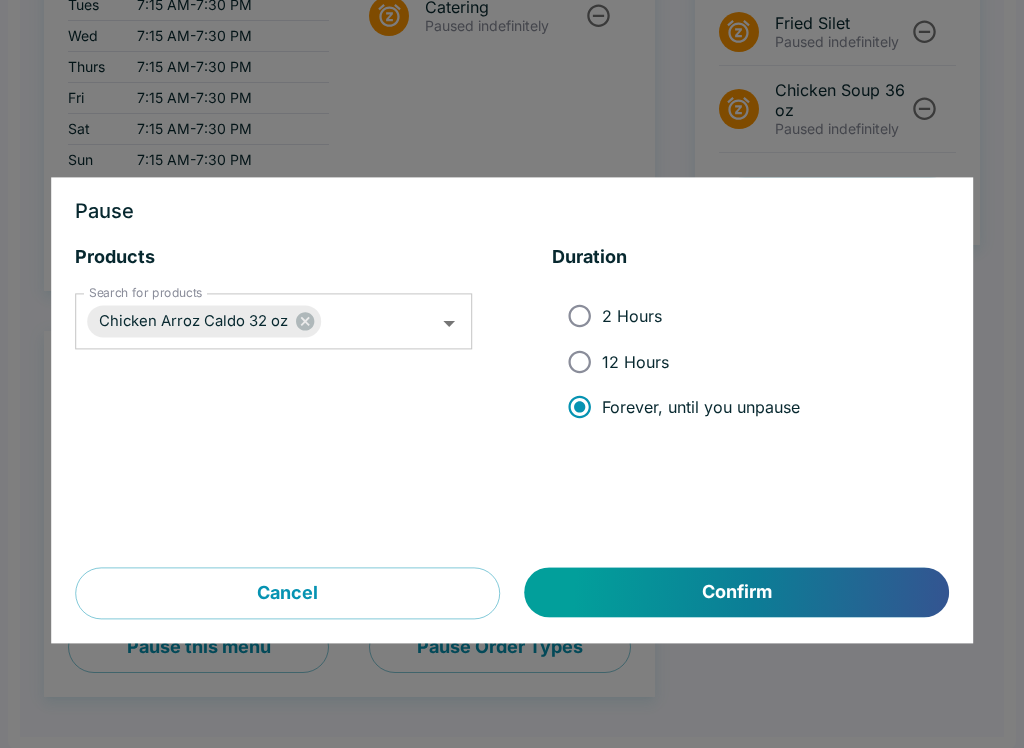 click on "Confirm" at bounding box center (737, 593) 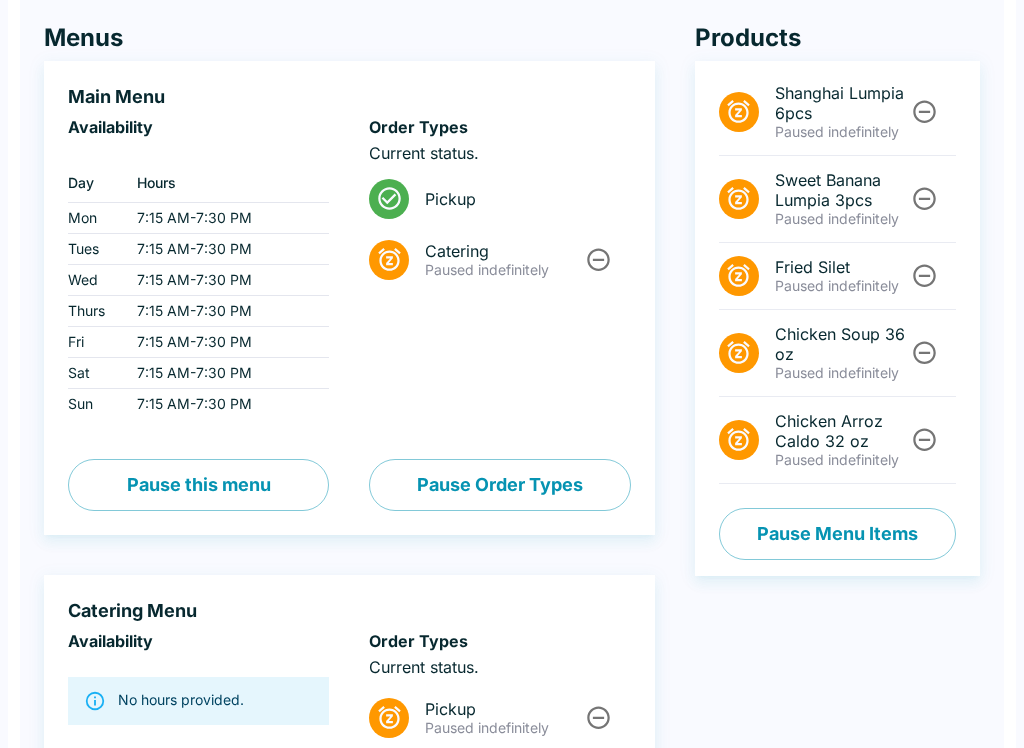 scroll, scrollTop: 0, scrollLeft: 0, axis: both 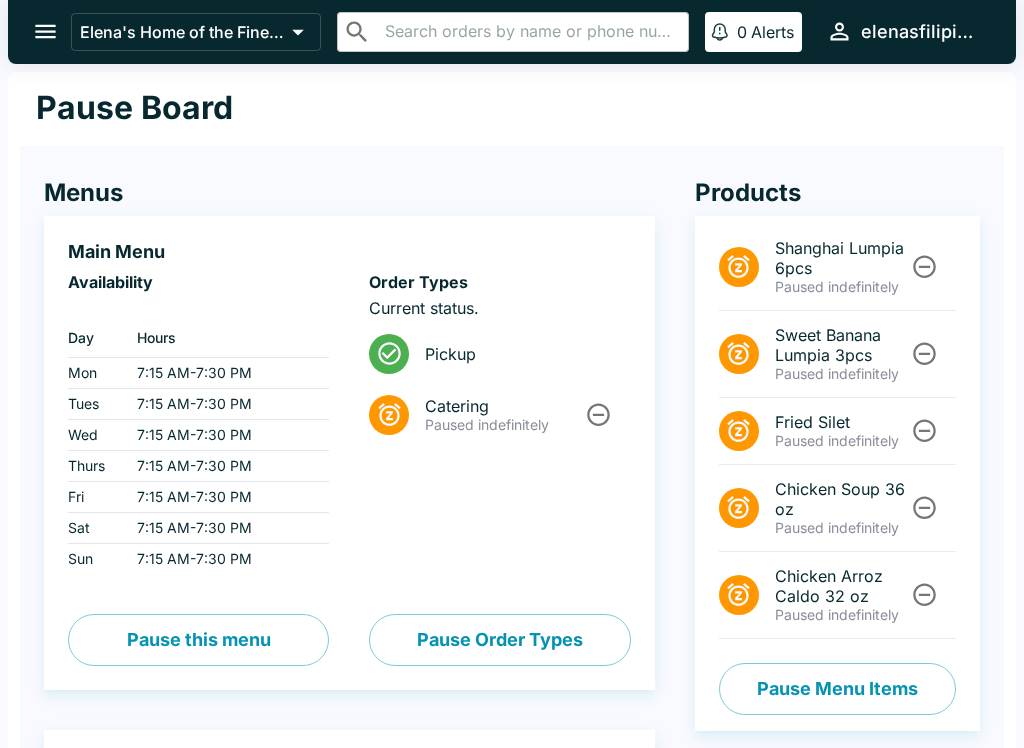 click 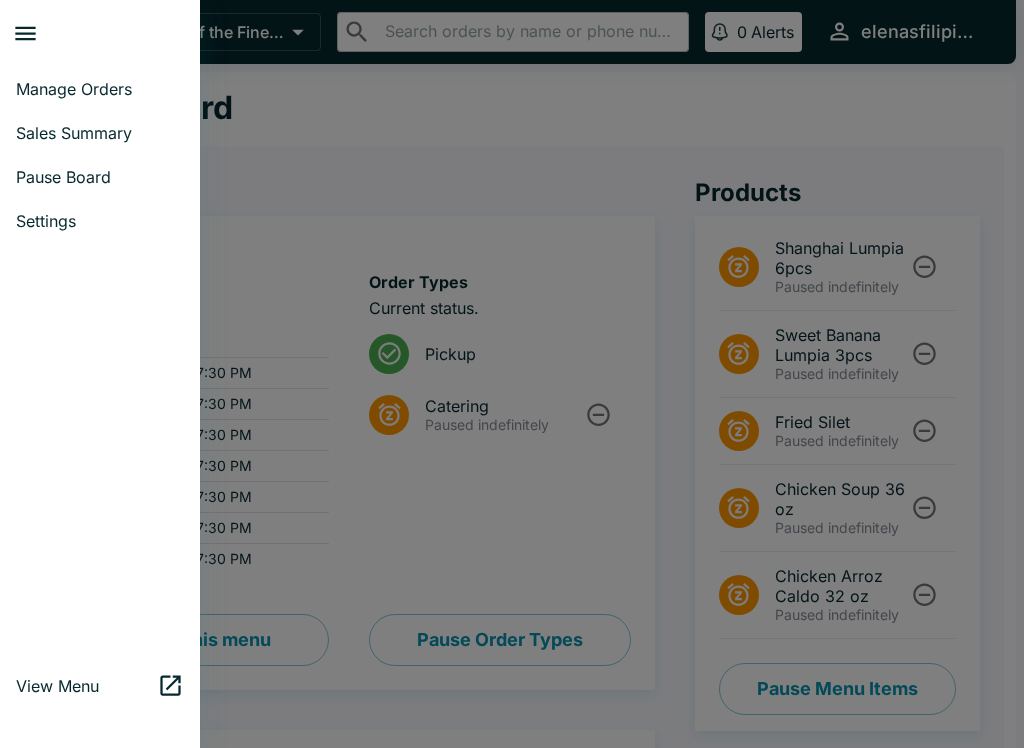 click on "Manage Orders" at bounding box center (100, 89) 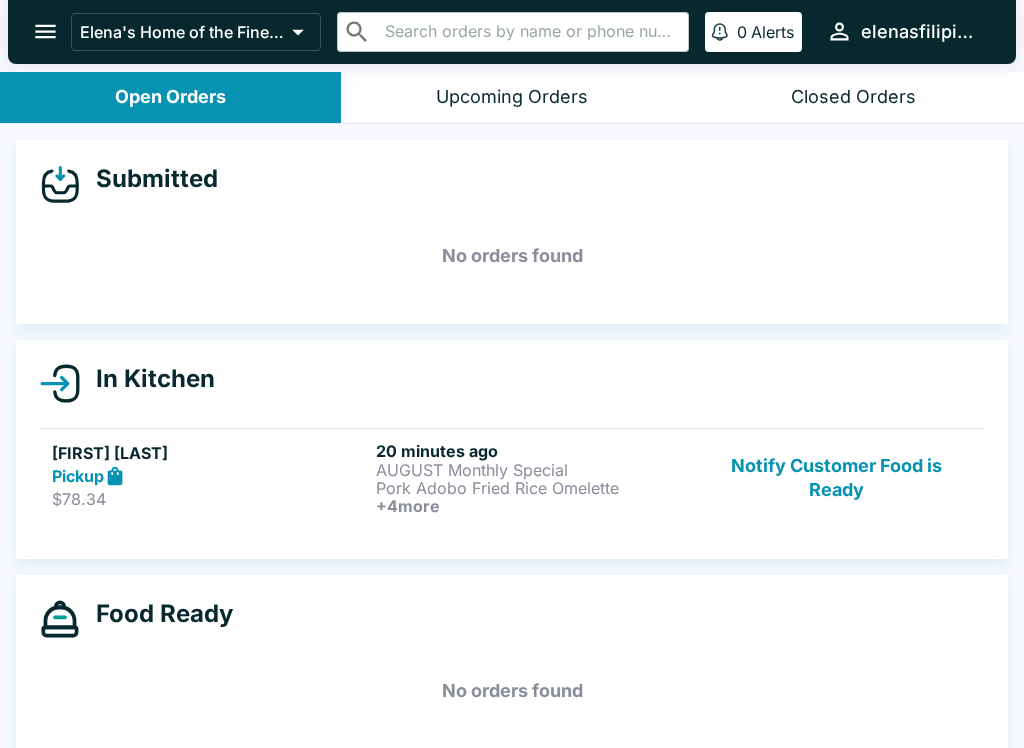 click on "AUGUST Monthly Special" at bounding box center (534, 470) 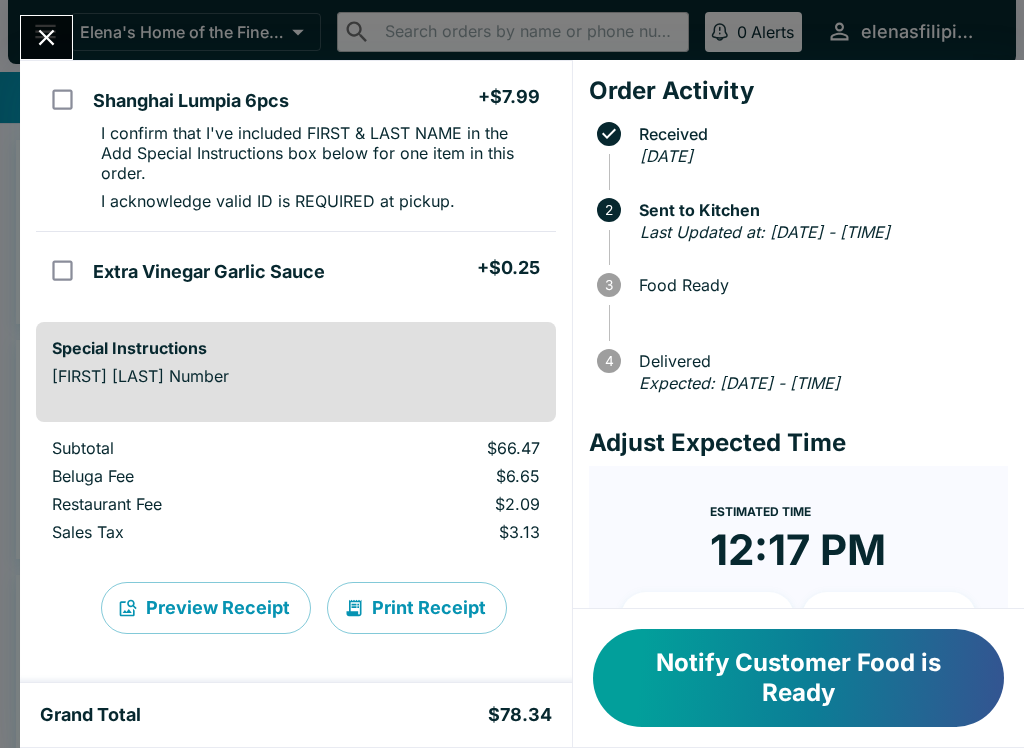 scroll, scrollTop: 941, scrollLeft: 0, axis: vertical 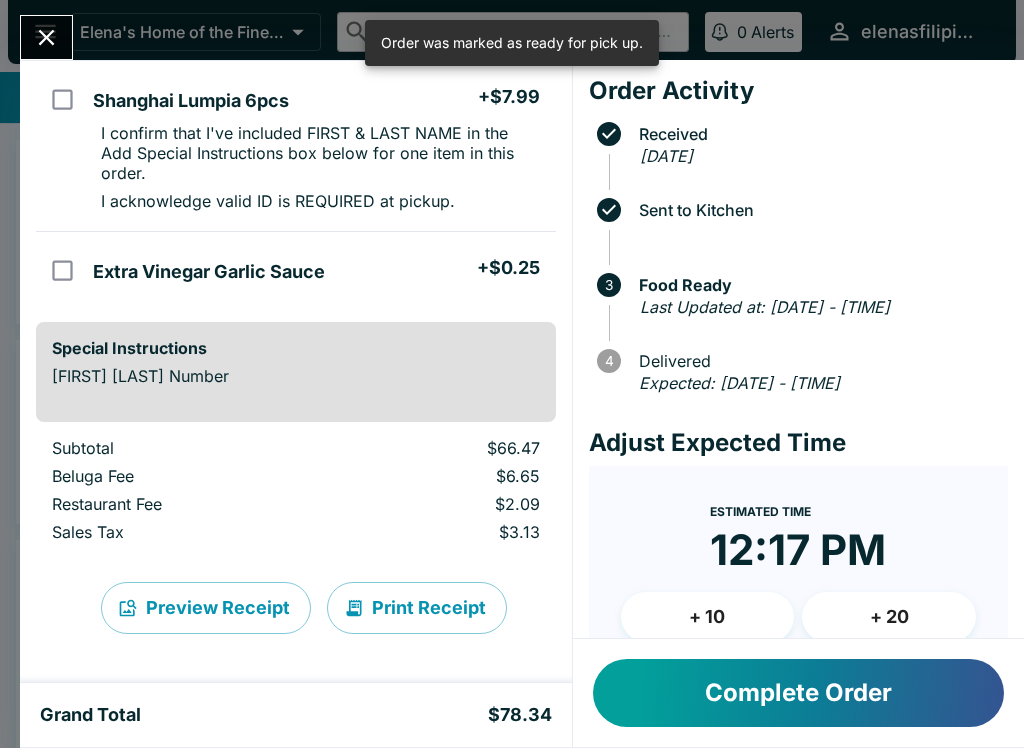 click on "Complete Order" at bounding box center (798, 693) 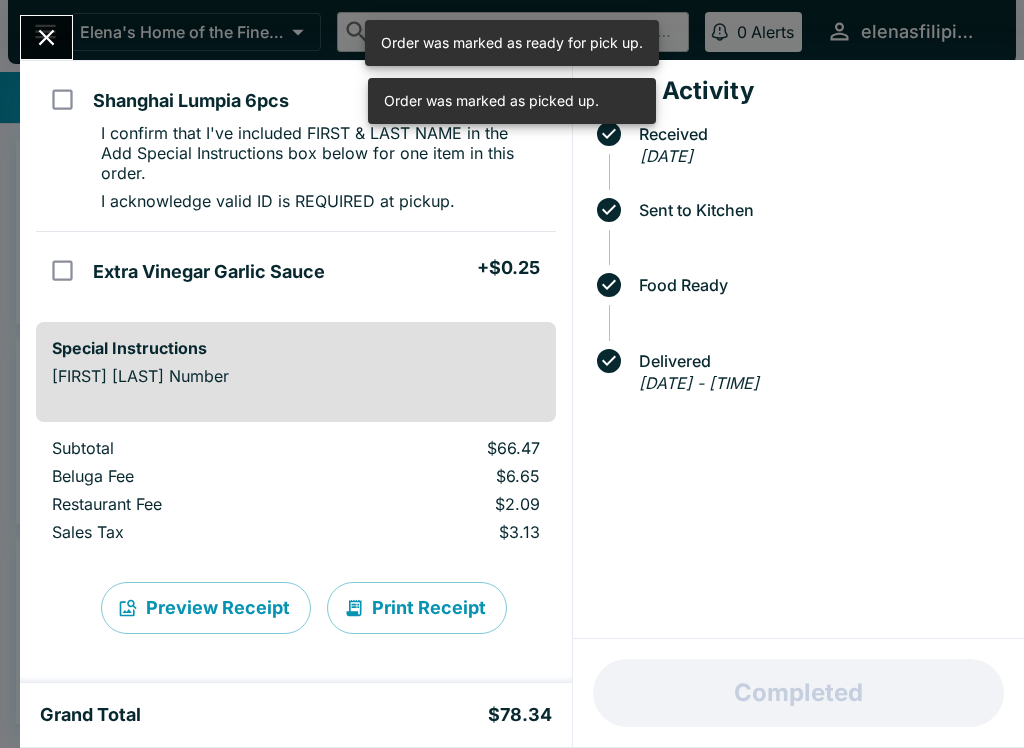 click at bounding box center (46, 37) 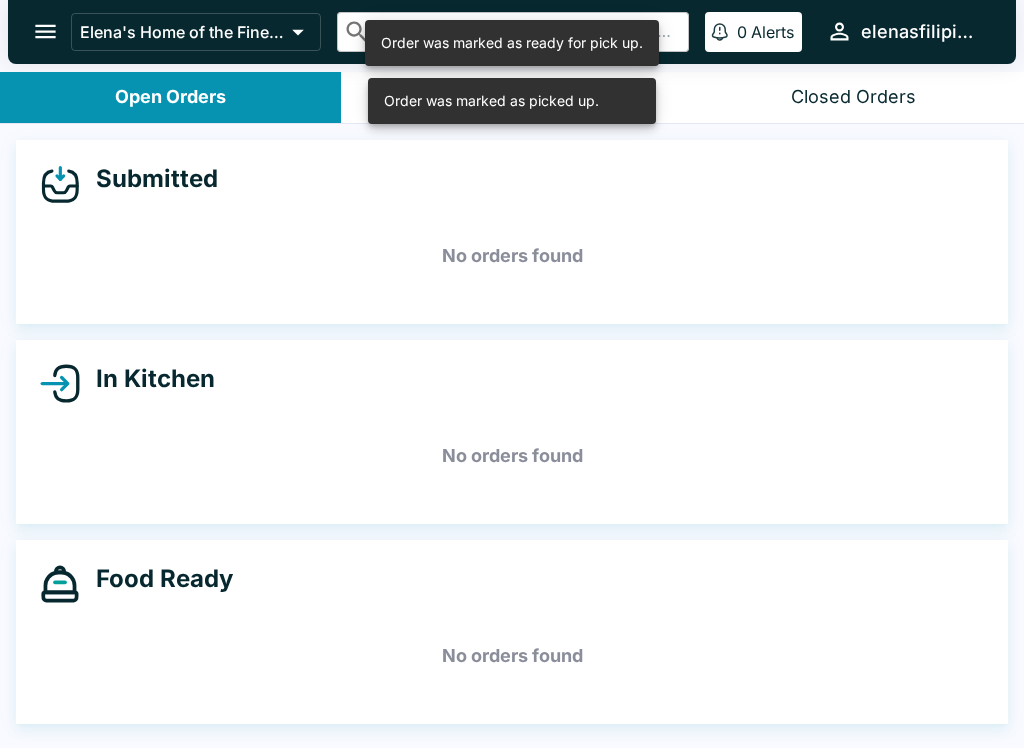 scroll, scrollTop: 3, scrollLeft: 0, axis: vertical 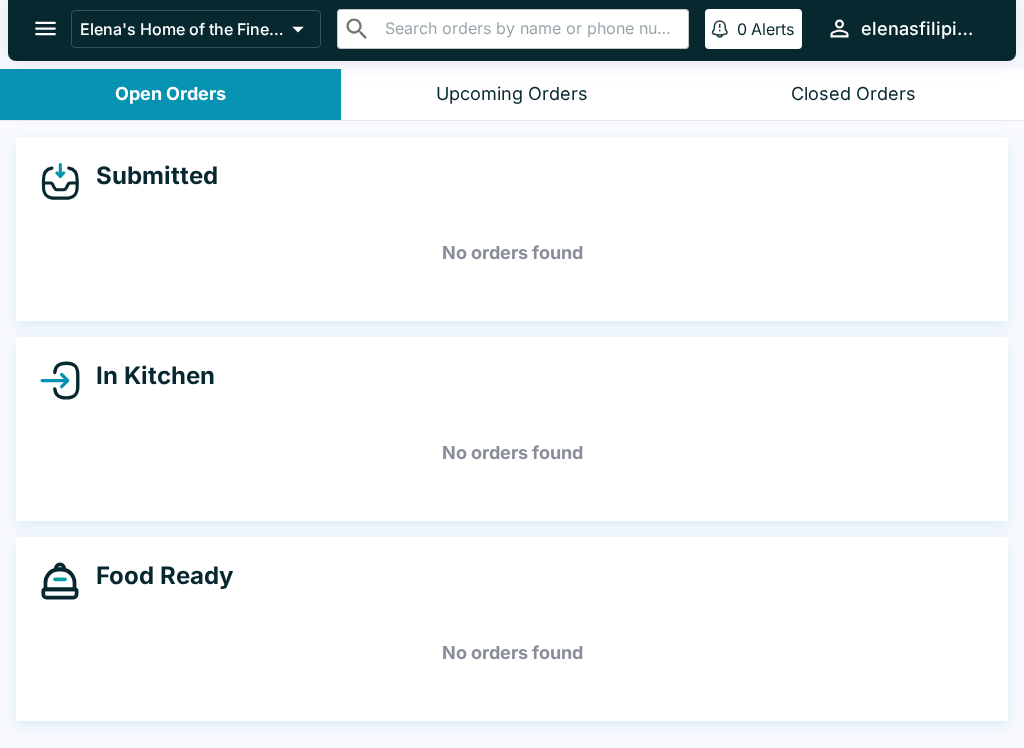 click 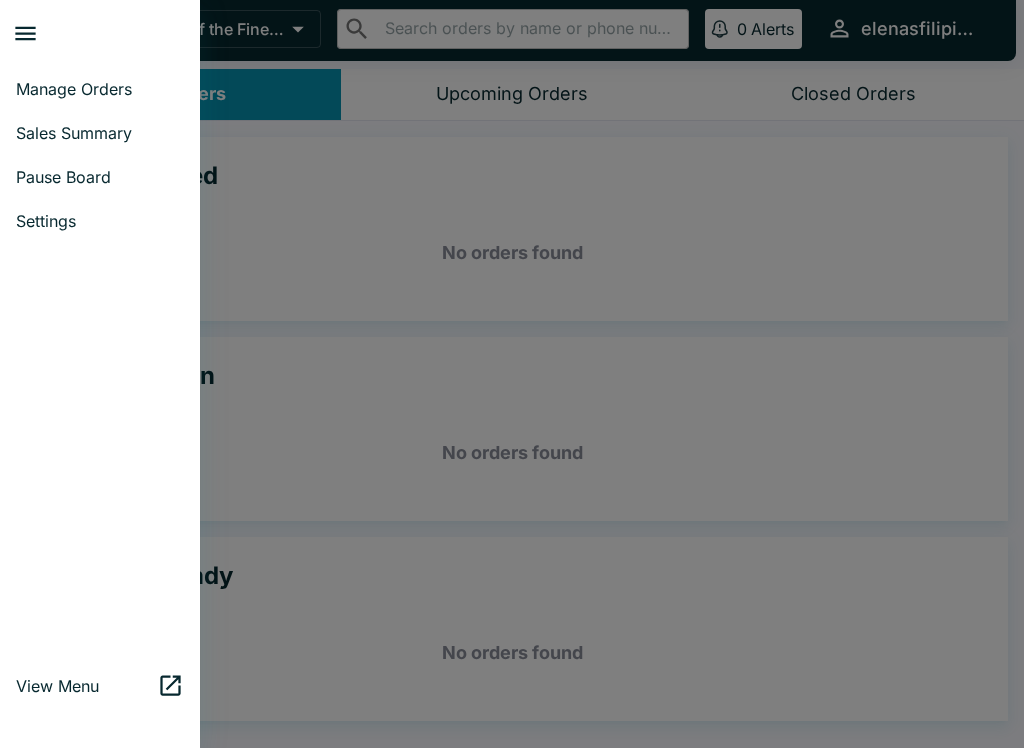 click on "Pause Board" at bounding box center (100, 177) 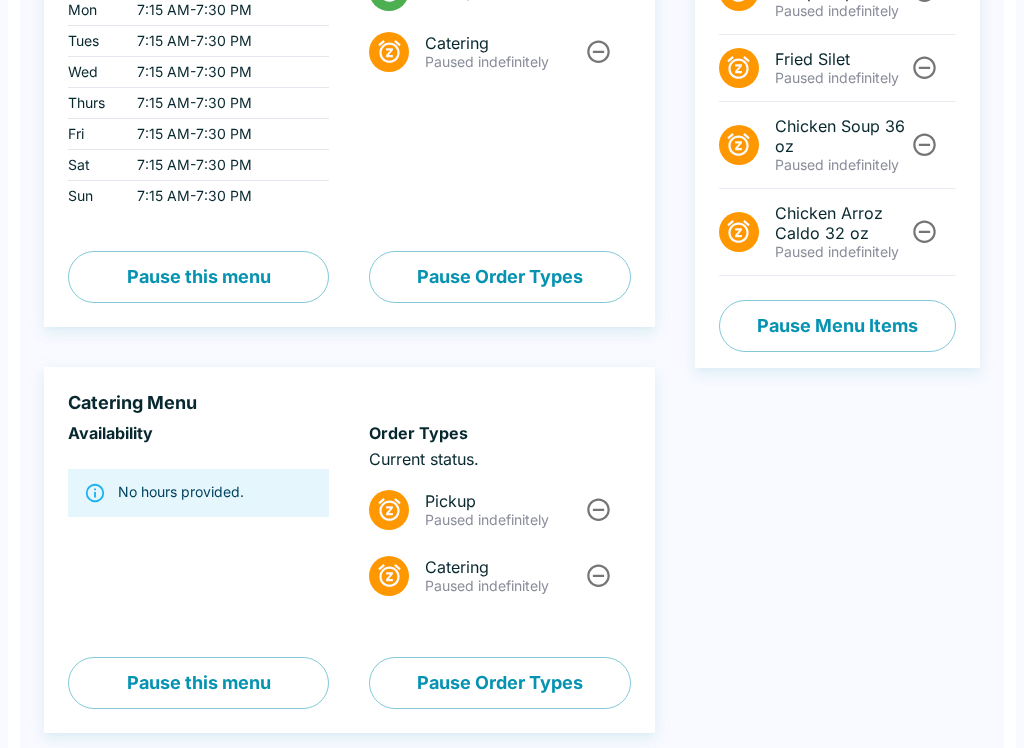 scroll, scrollTop: 399, scrollLeft: 0, axis: vertical 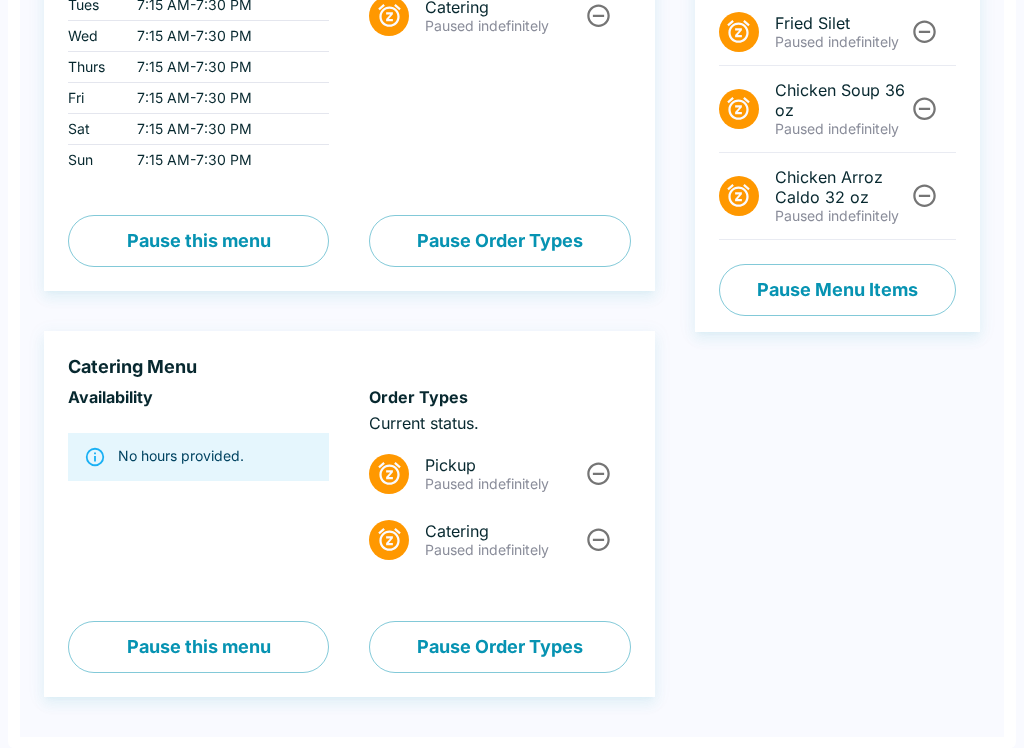 click at bounding box center (598, 473) 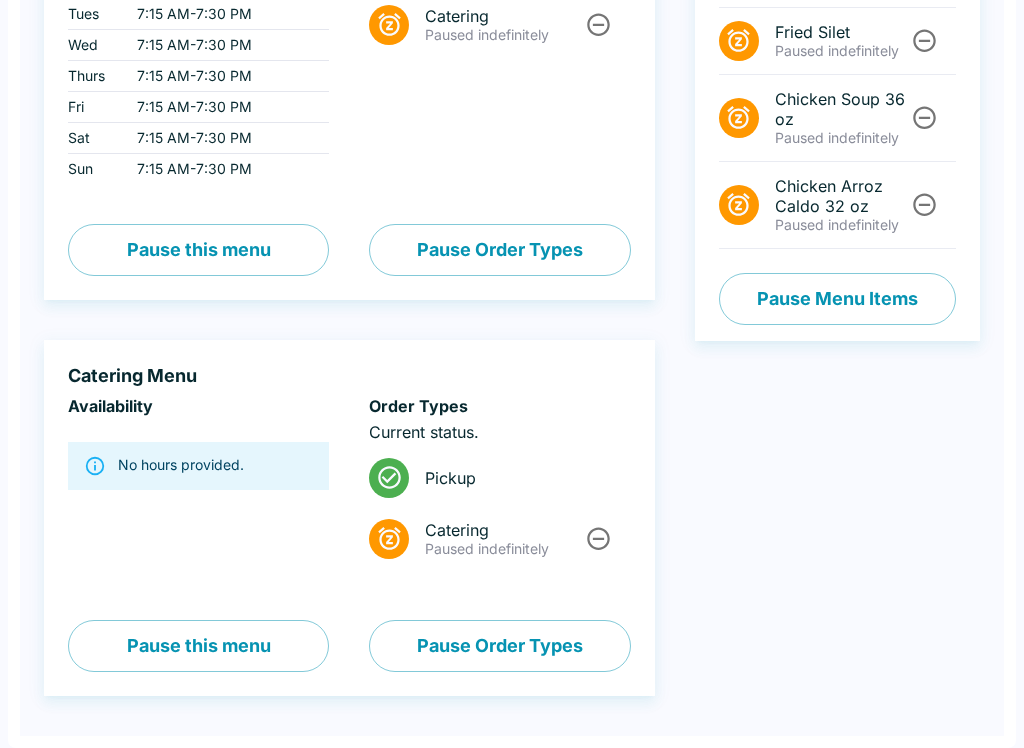 scroll, scrollTop: 389, scrollLeft: 0, axis: vertical 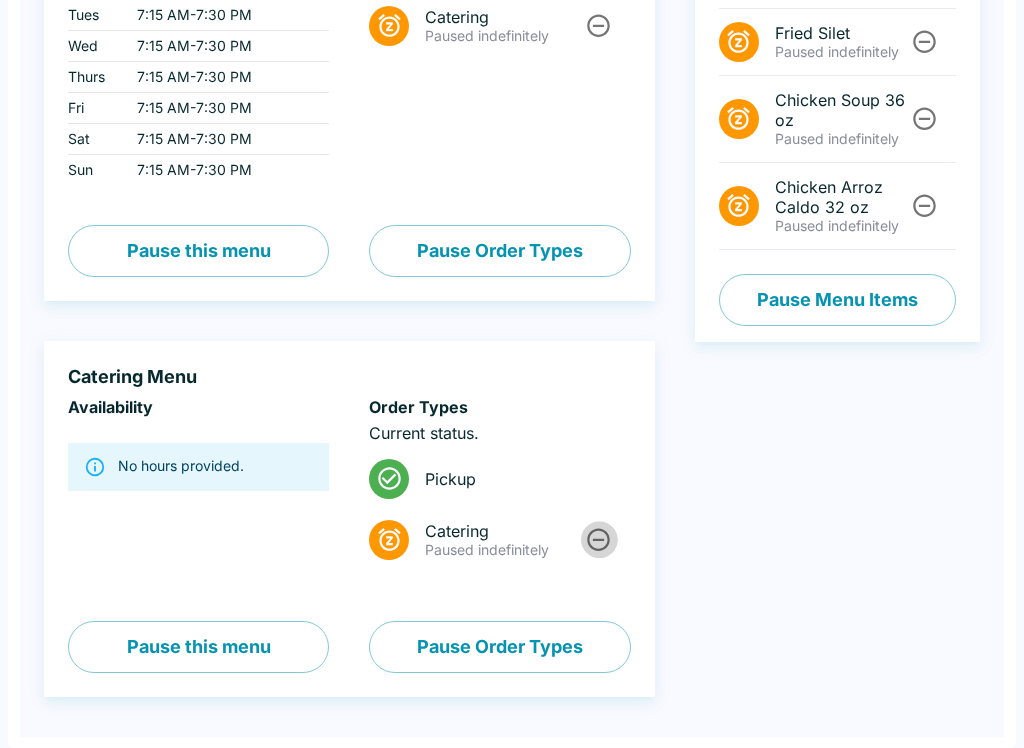 click 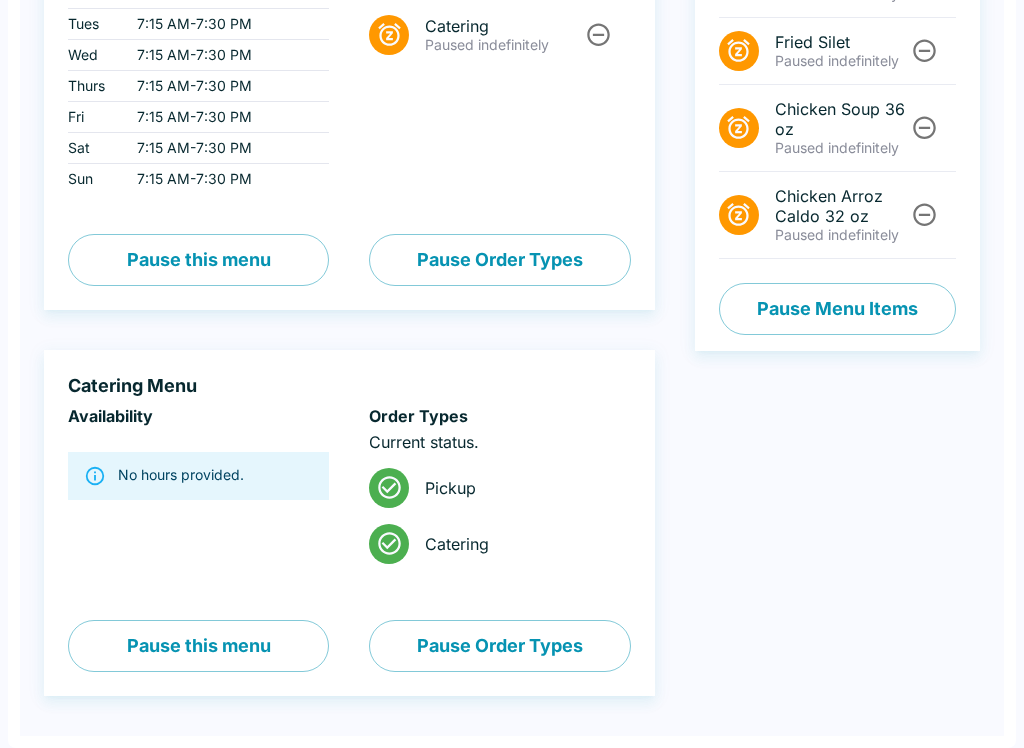 scroll, scrollTop: 379, scrollLeft: 0, axis: vertical 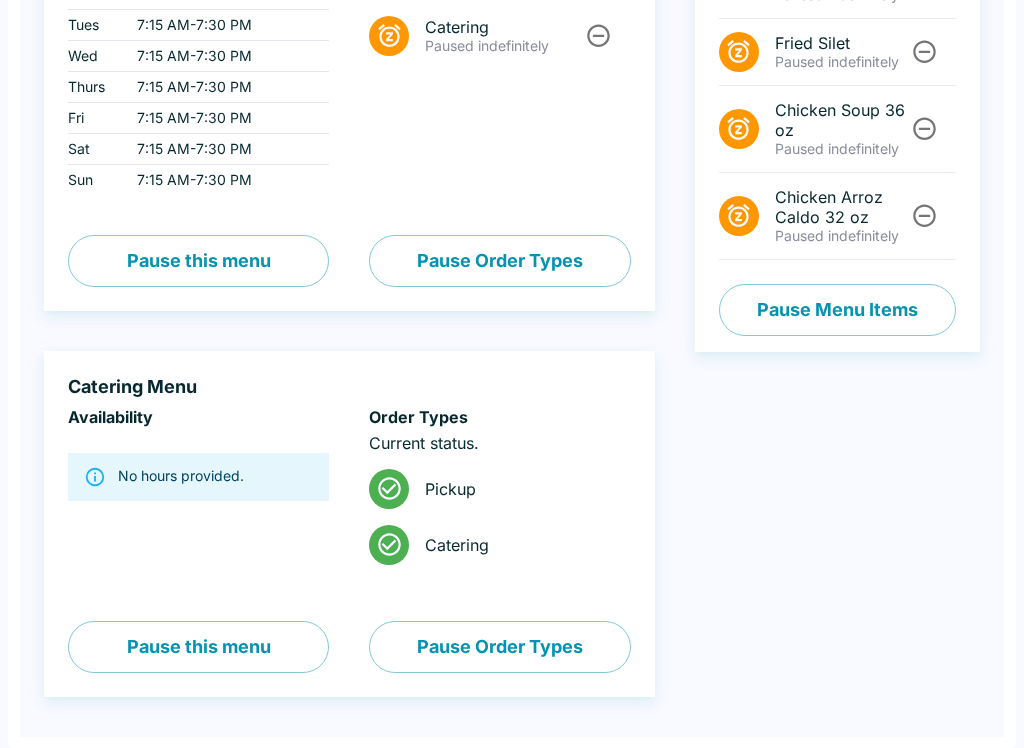 click on "Catering" at bounding box center [499, 545] 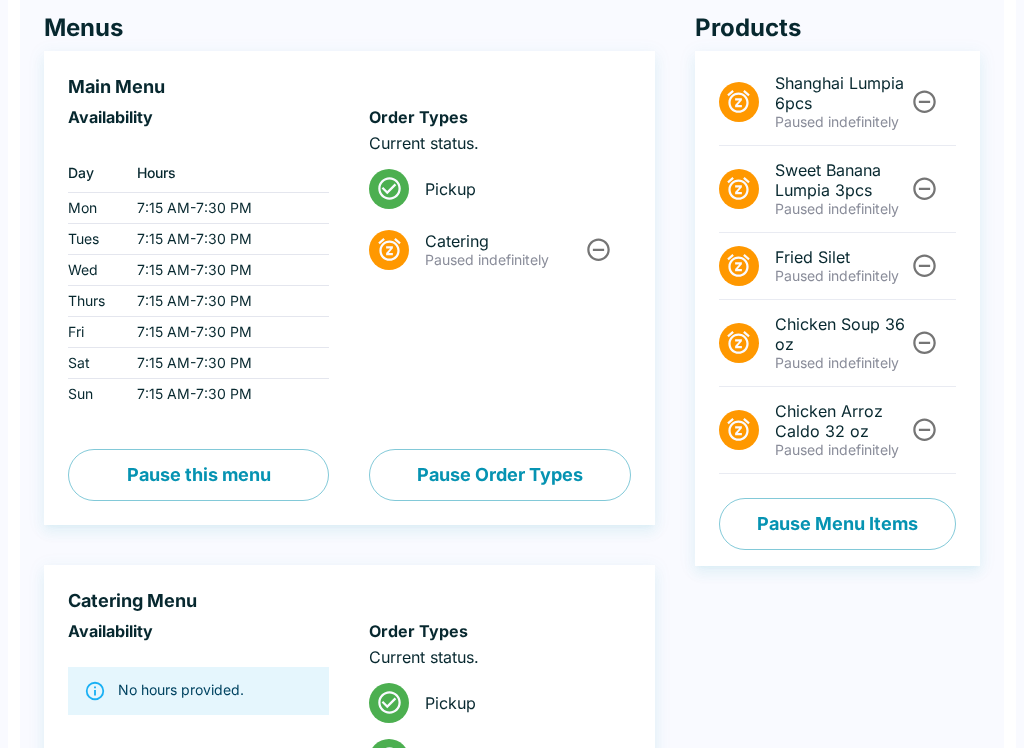 scroll, scrollTop: 162, scrollLeft: 0, axis: vertical 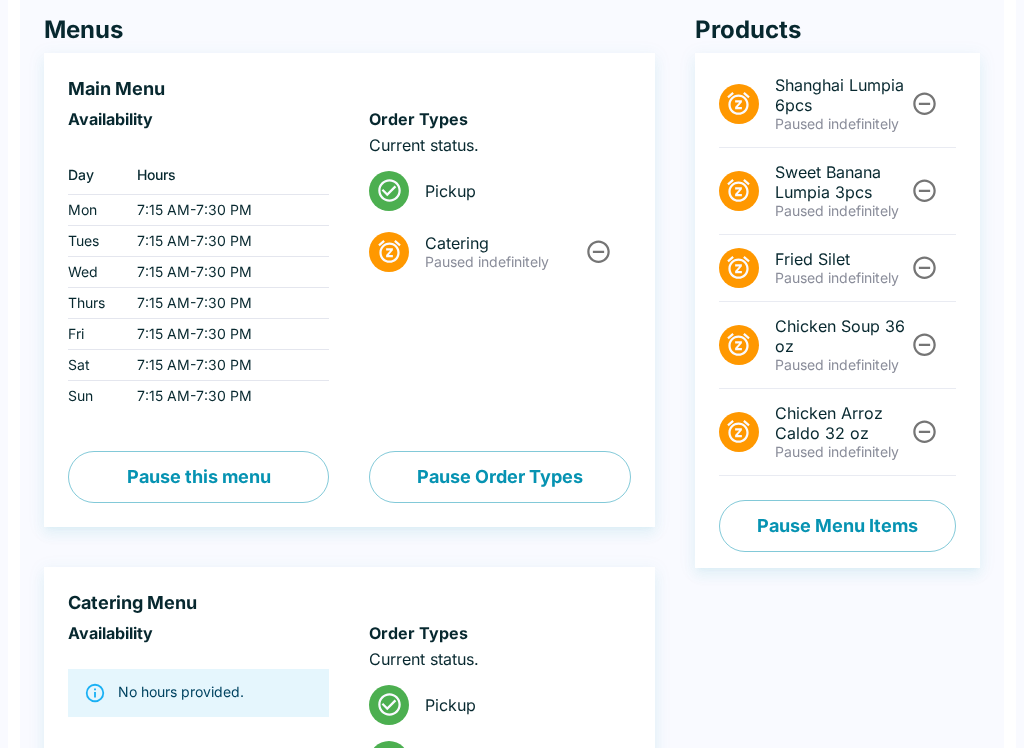 click 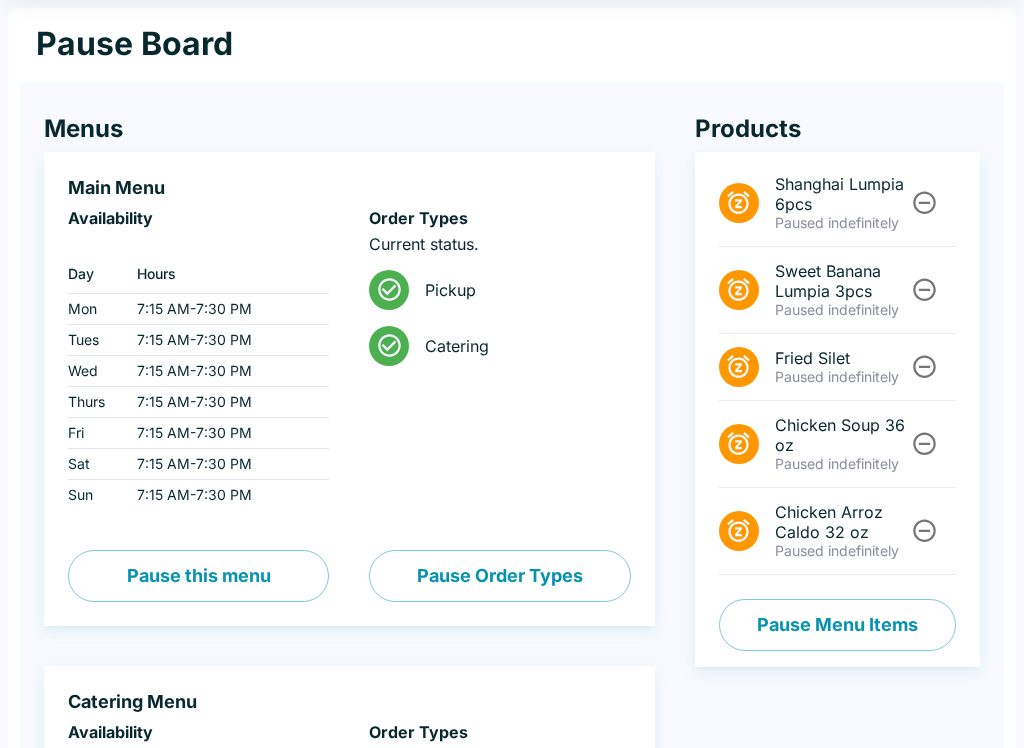 scroll, scrollTop: 0, scrollLeft: 0, axis: both 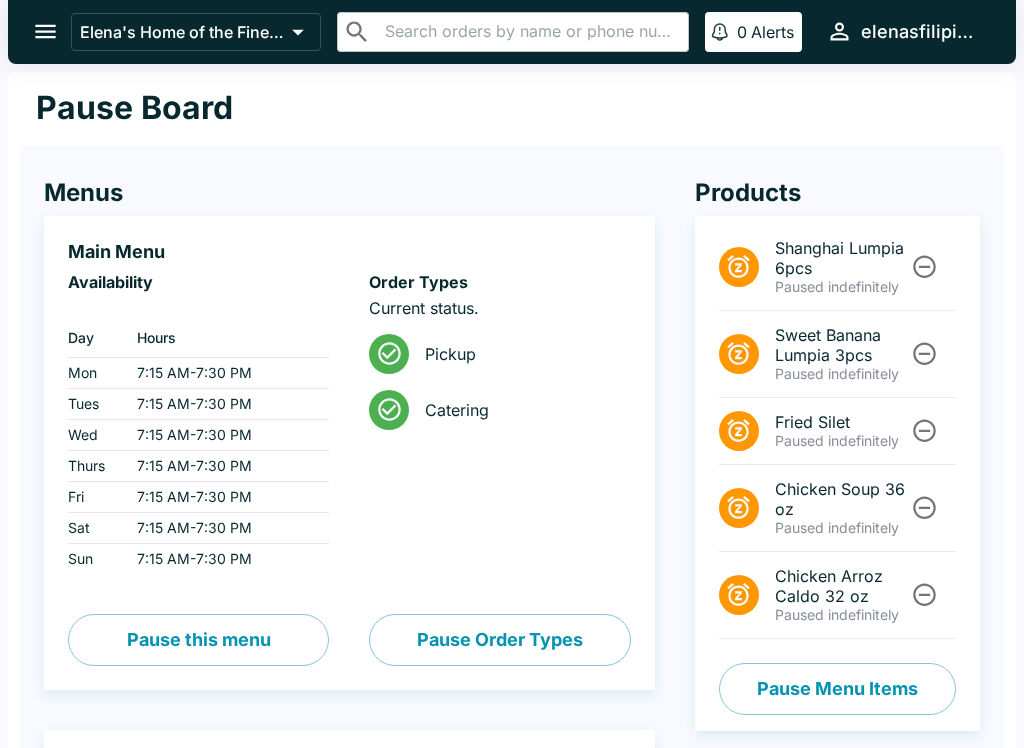 click on "Catering" at bounding box center (519, 410) 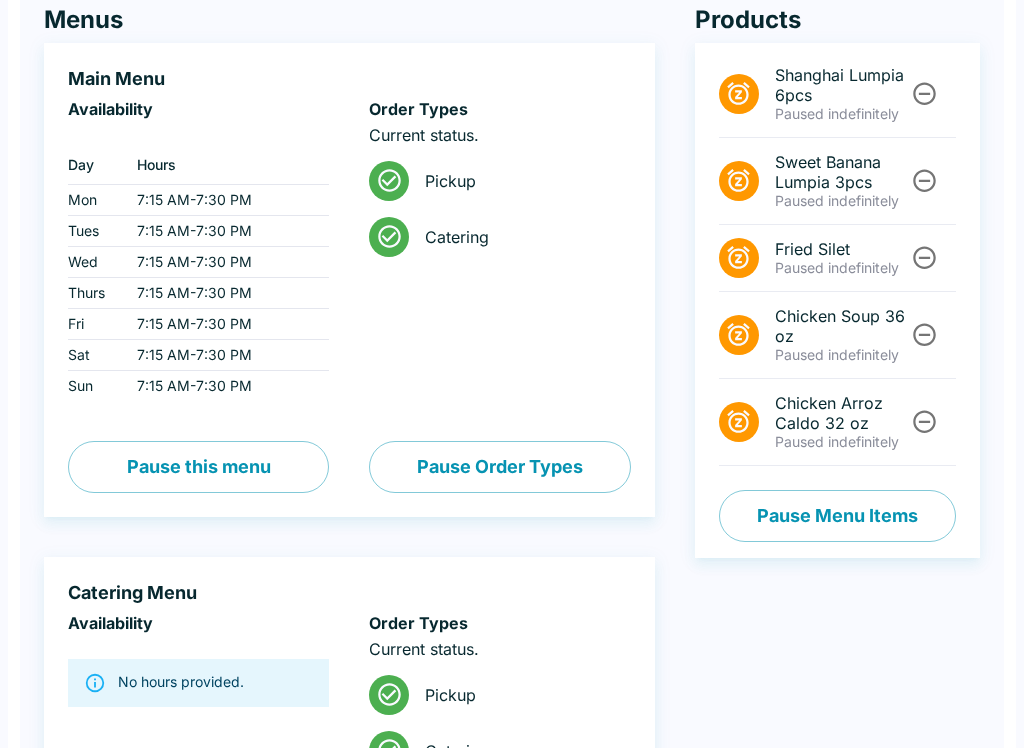 scroll, scrollTop: 173, scrollLeft: 0, axis: vertical 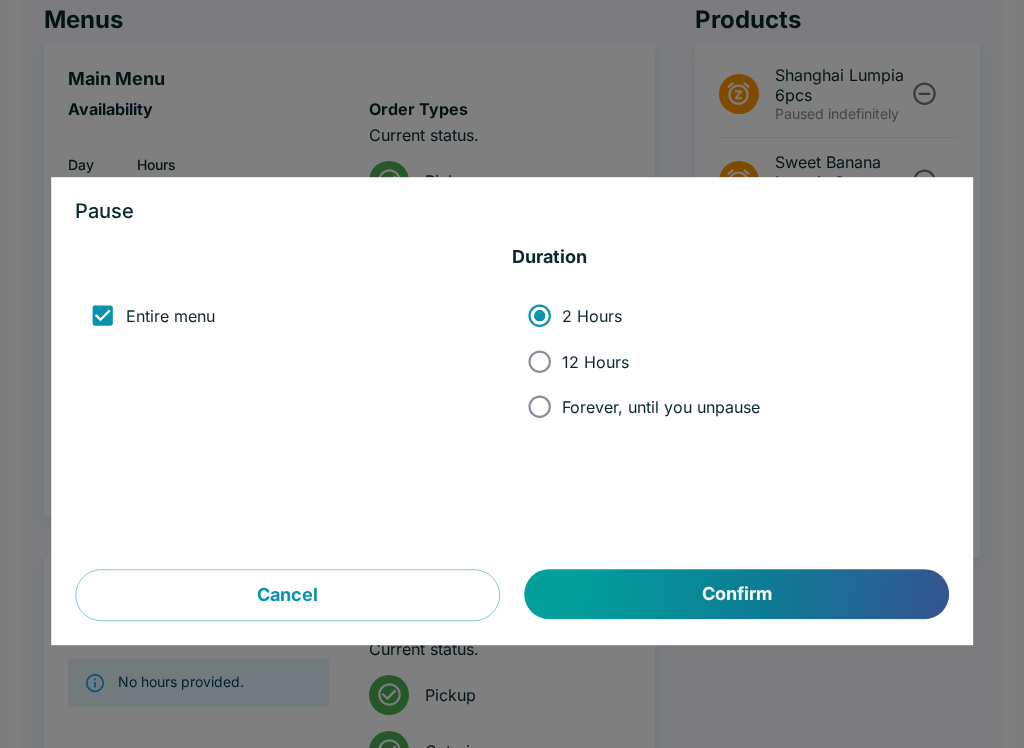click on "Cancel" at bounding box center (287, 596) 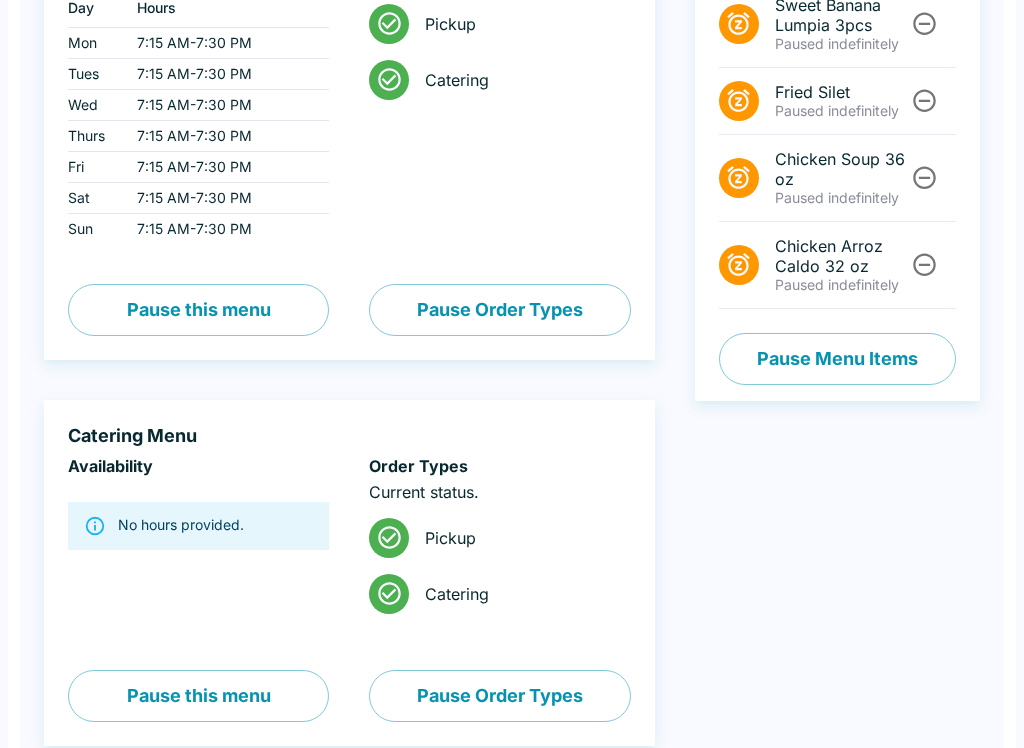 scroll, scrollTop: 331, scrollLeft: 0, axis: vertical 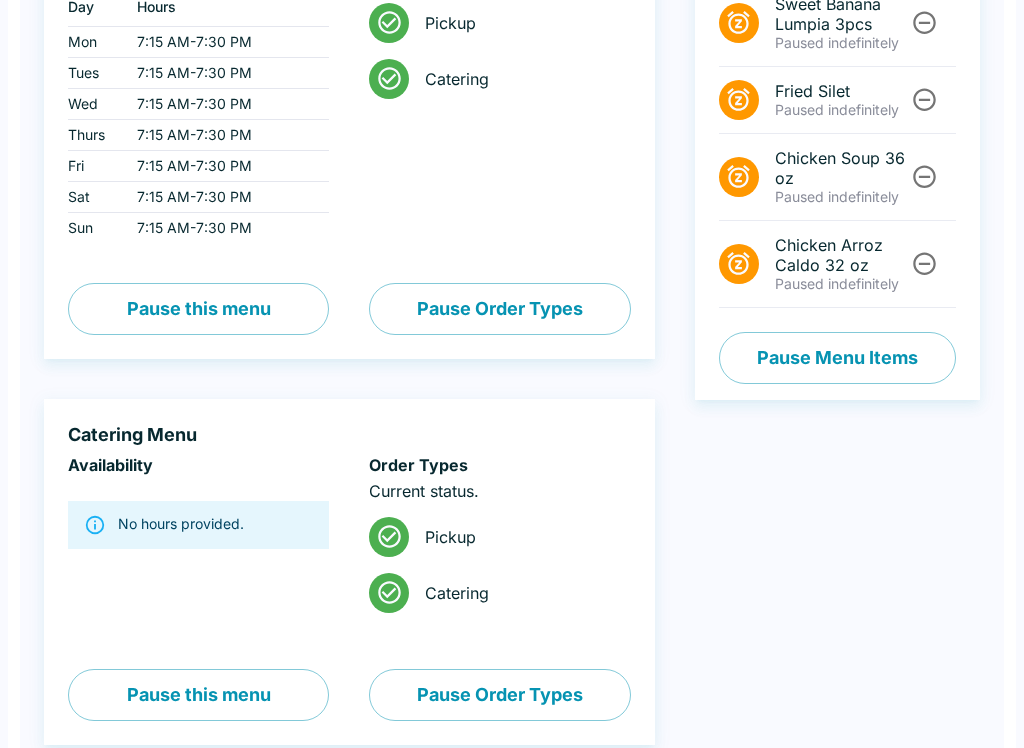 click on "Pause Order Types" at bounding box center (499, 309) 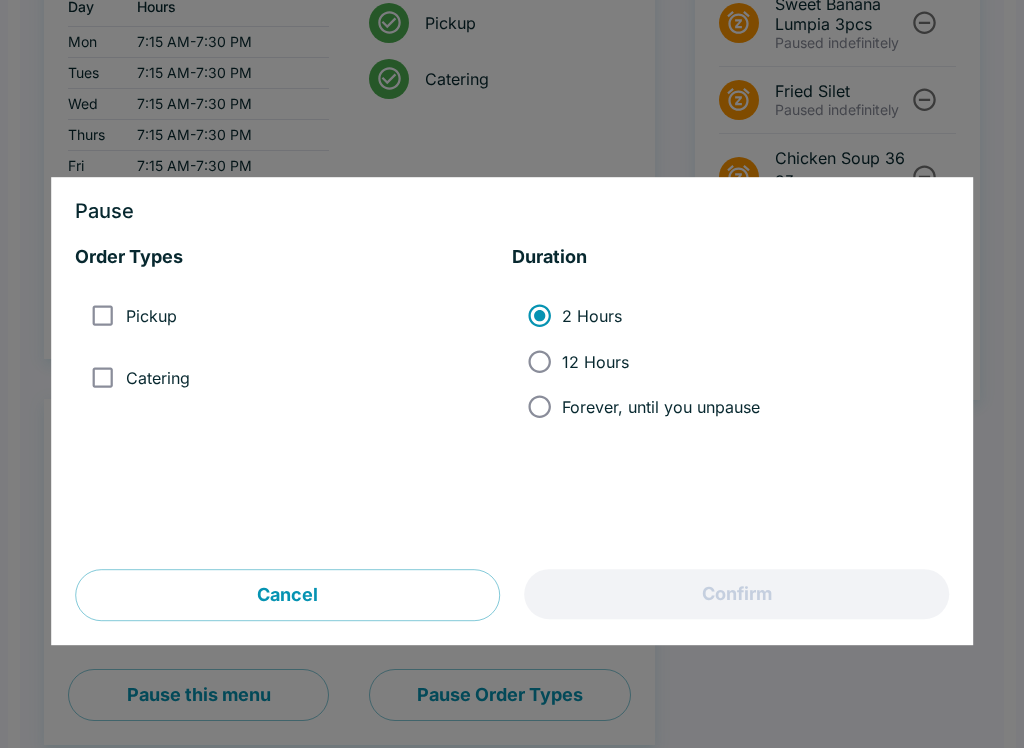 click on "Catering" at bounding box center [293, 377] 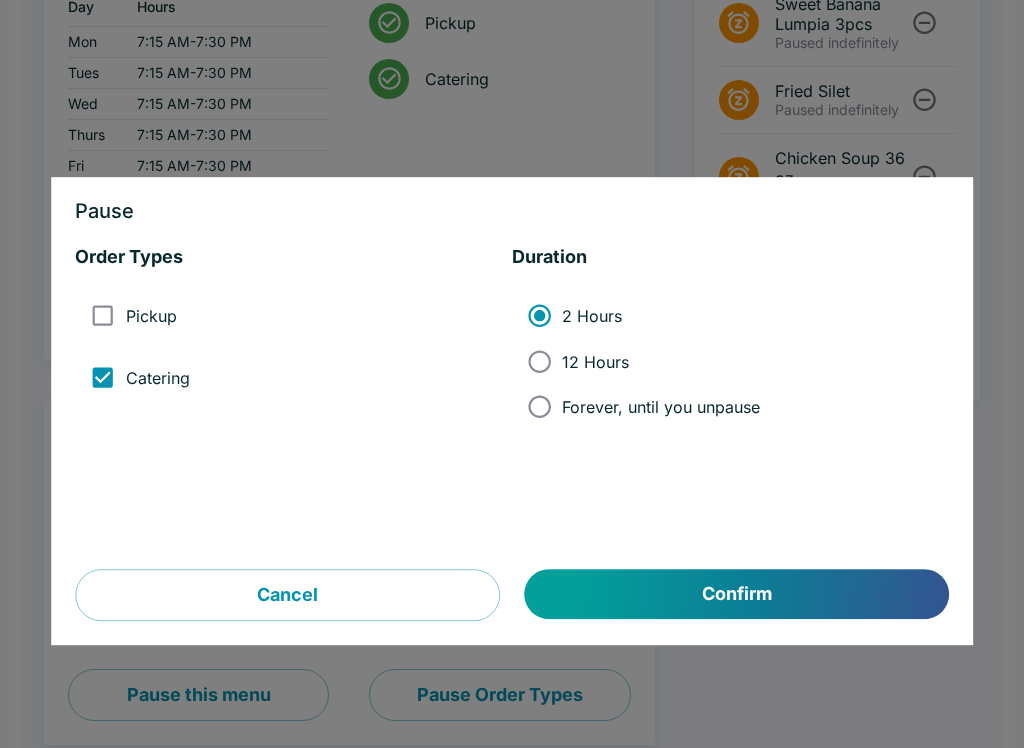click on "Confirm" at bounding box center (737, 595) 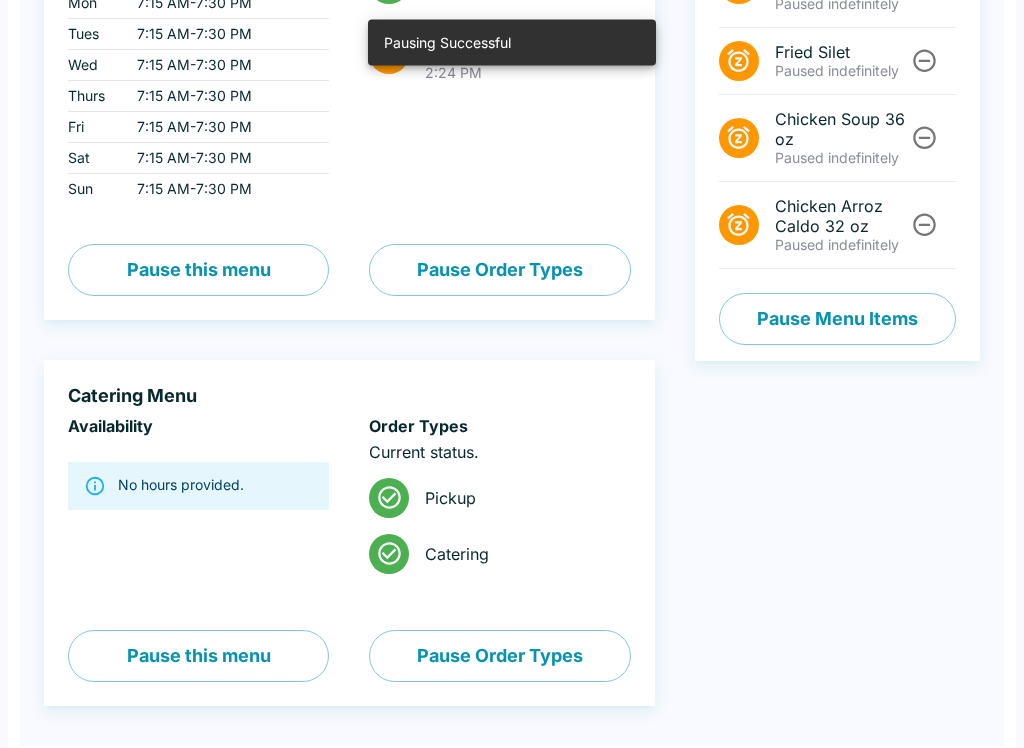 scroll, scrollTop: 379, scrollLeft: 0, axis: vertical 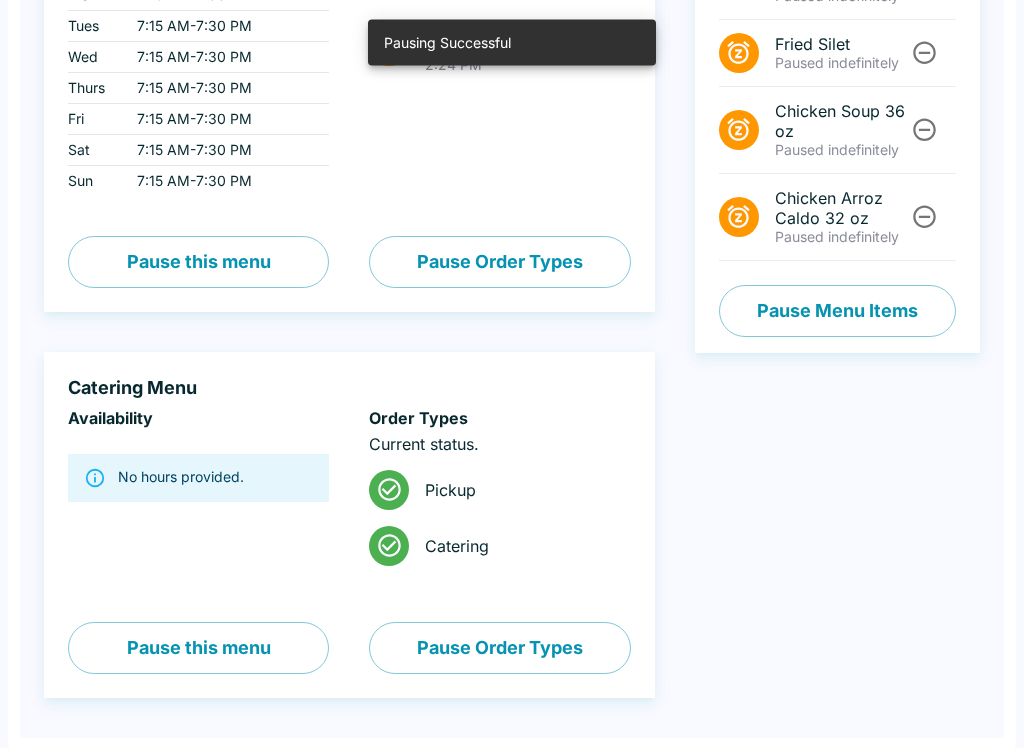 click on "Pause this menu" at bounding box center [198, 649] 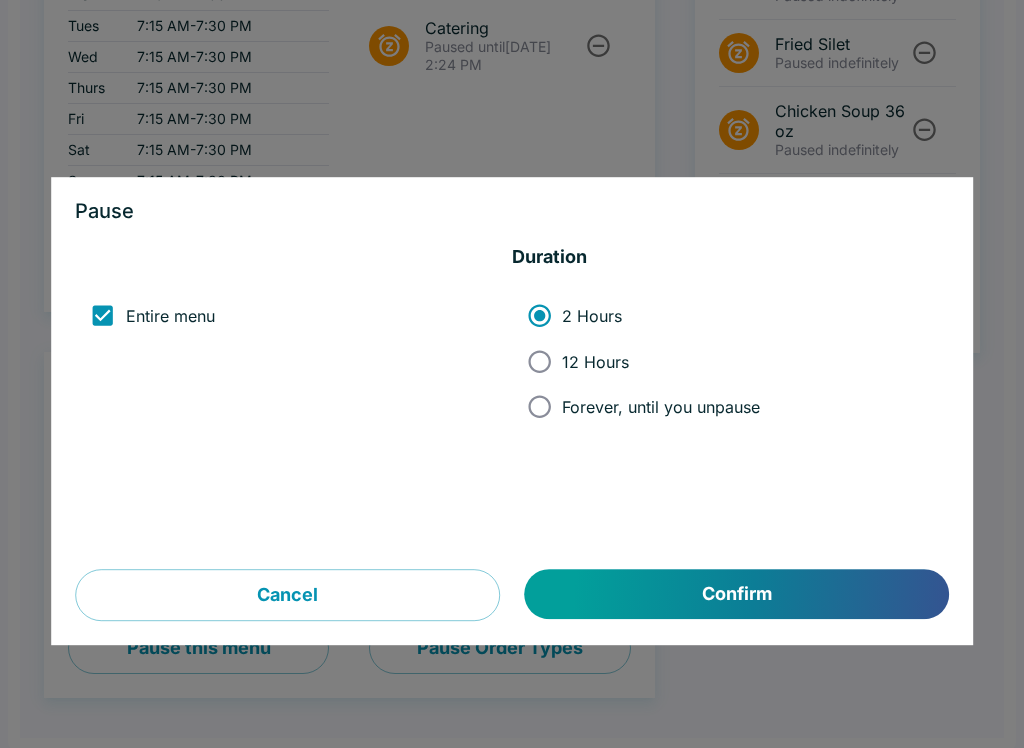 click on "Cancel" at bounding box center (287, 596) 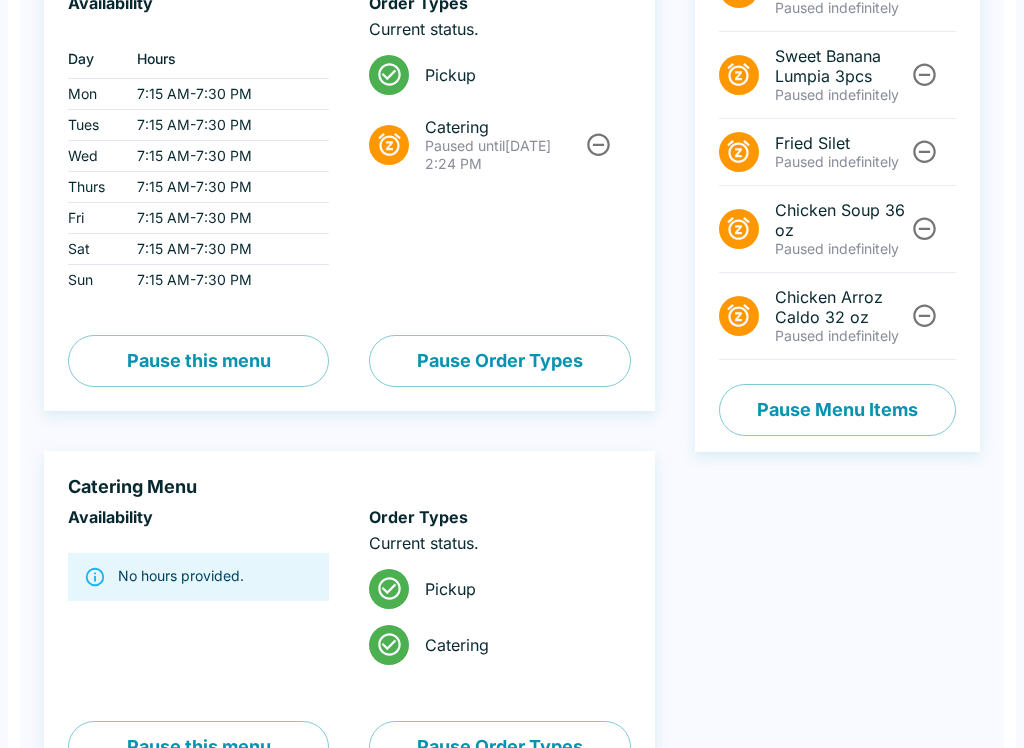 scroll, scrollTop: 280, scrollLeft: 0, axis: vertical 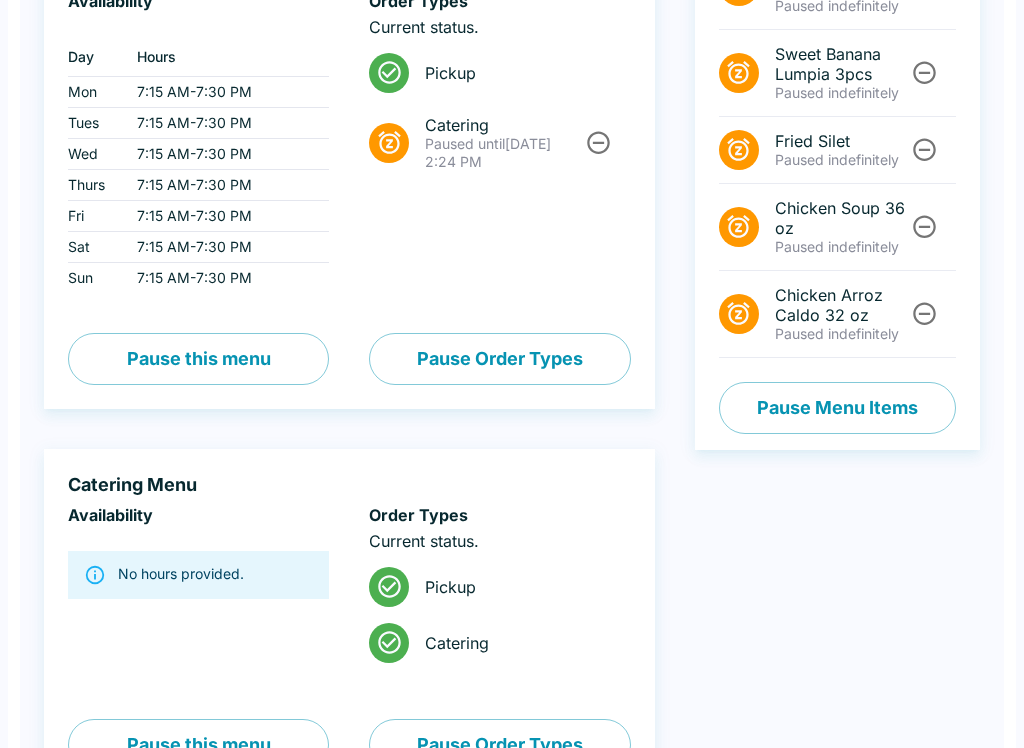 click 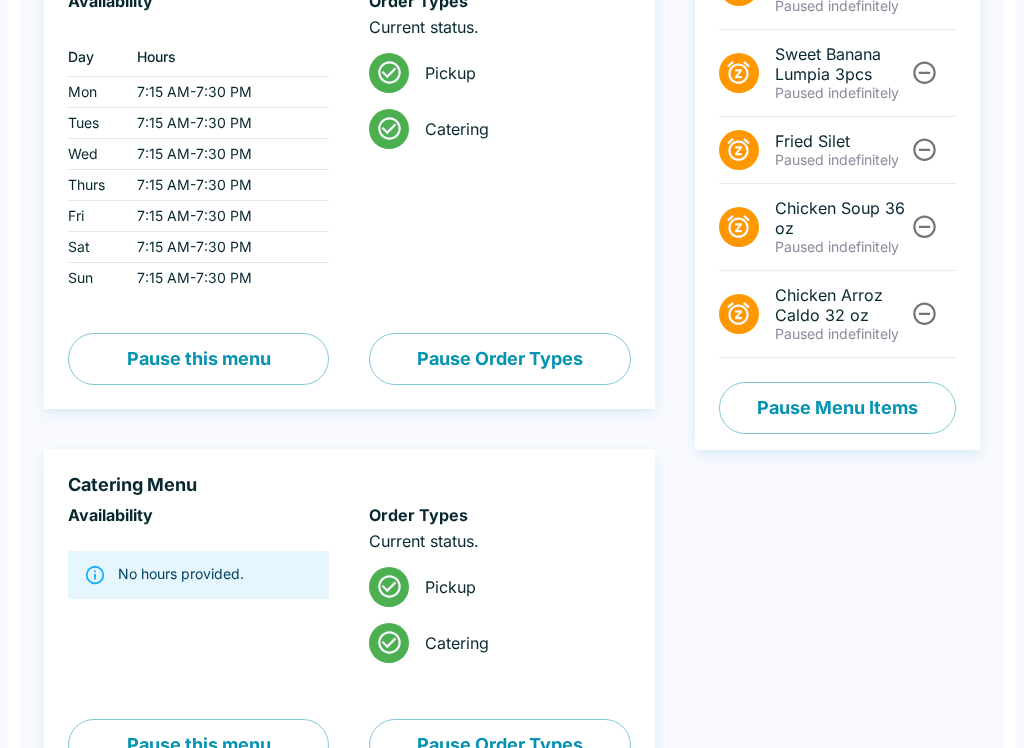 click on "Catering" at bounding box center [519, 129] 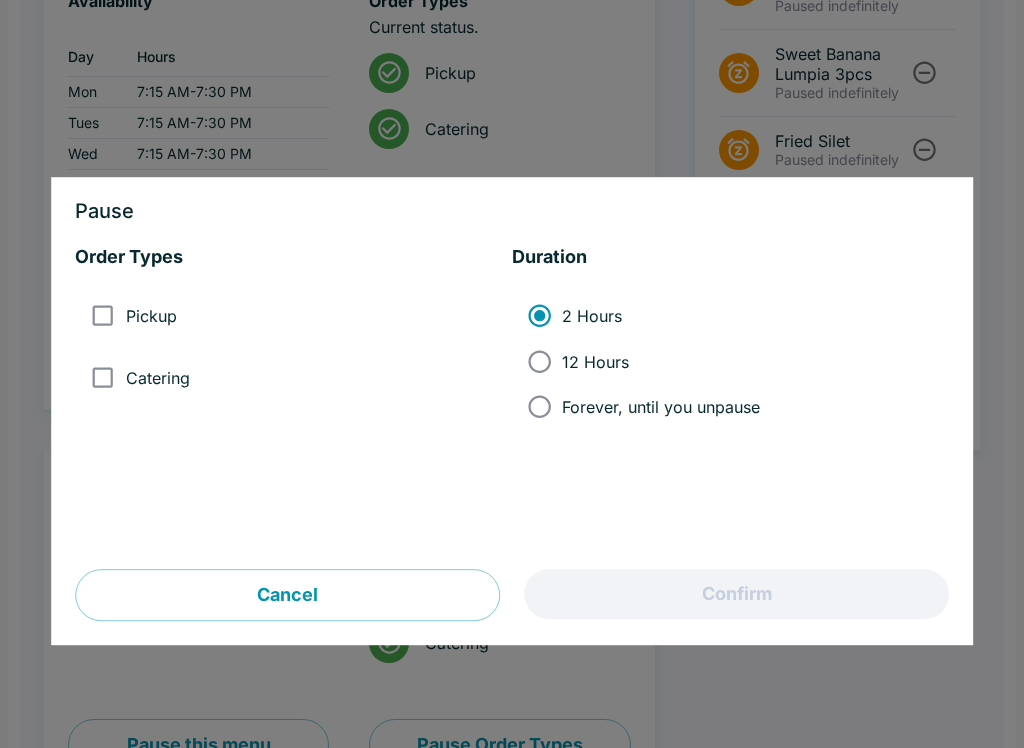 click on "Forever, until you unpause" at bounding box center [539, 406] 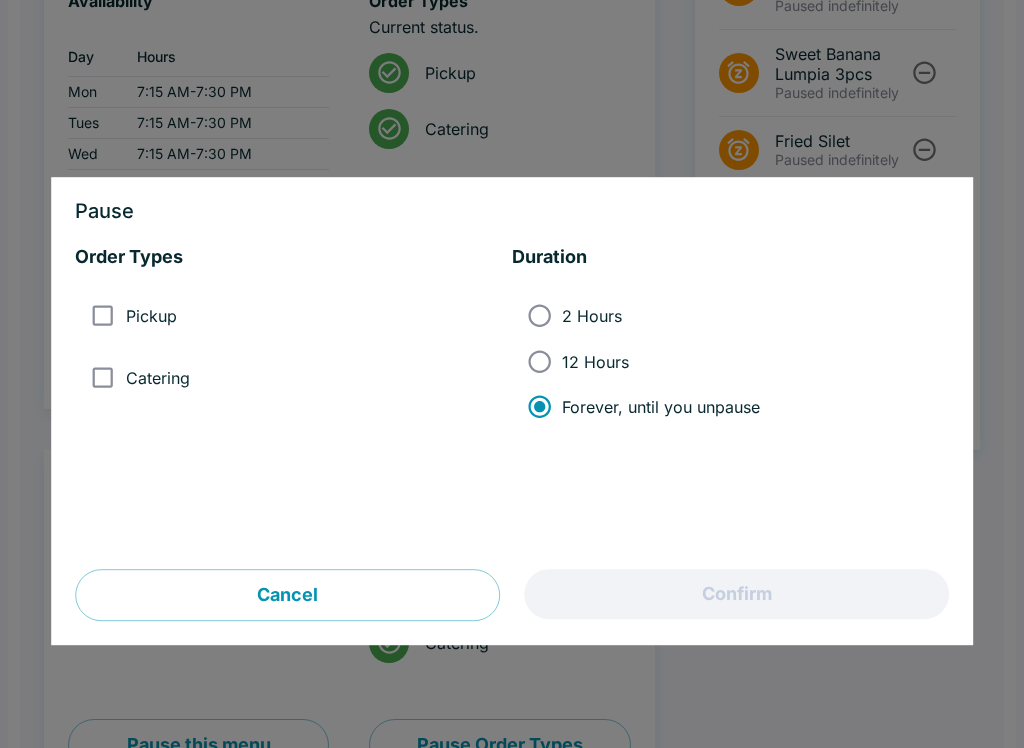 click on "Catering" at bounding box center [293, 377] 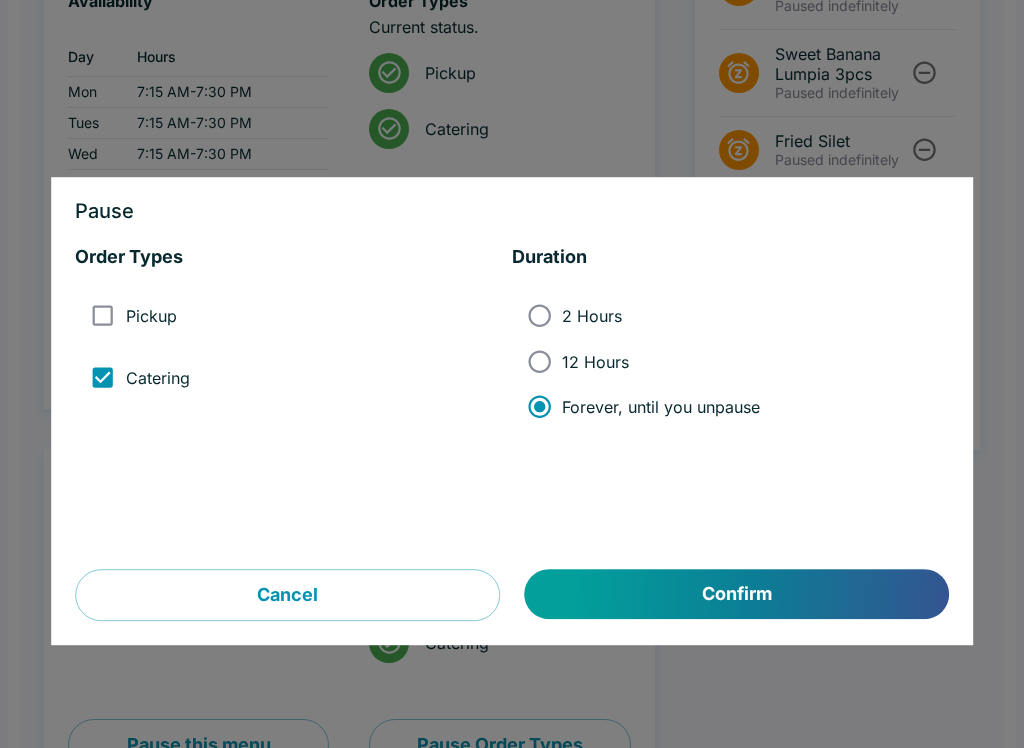 click on "Confirm" at bounding box center (737, 595) 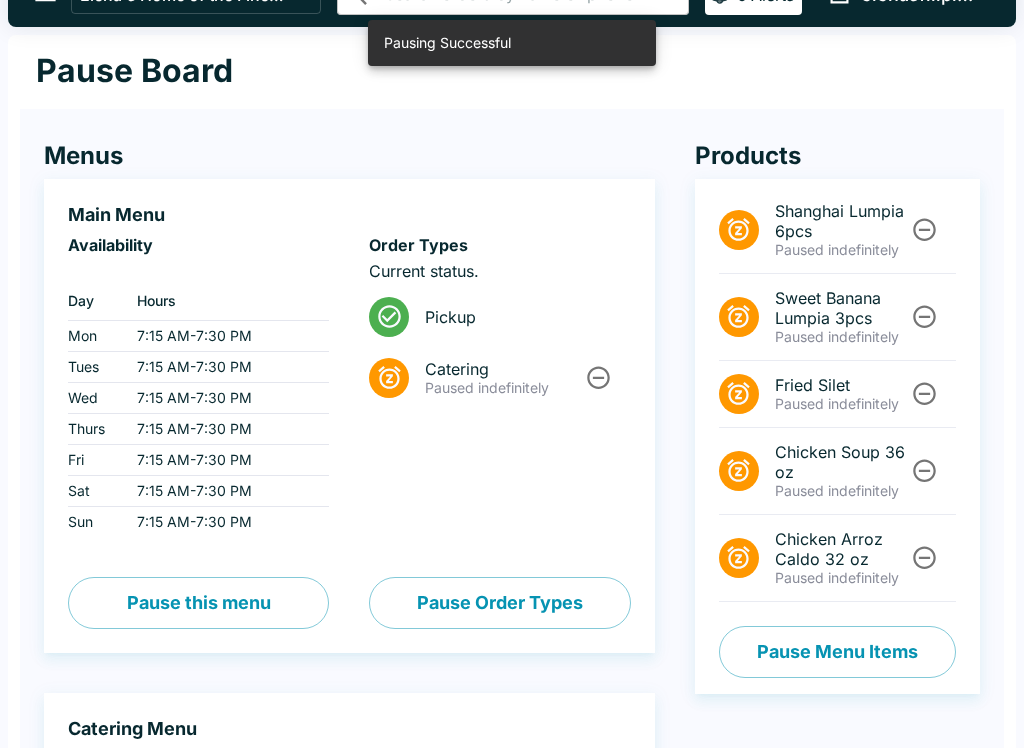 scroll, scrollTop: 0, scrollLeft: 0, axis: both 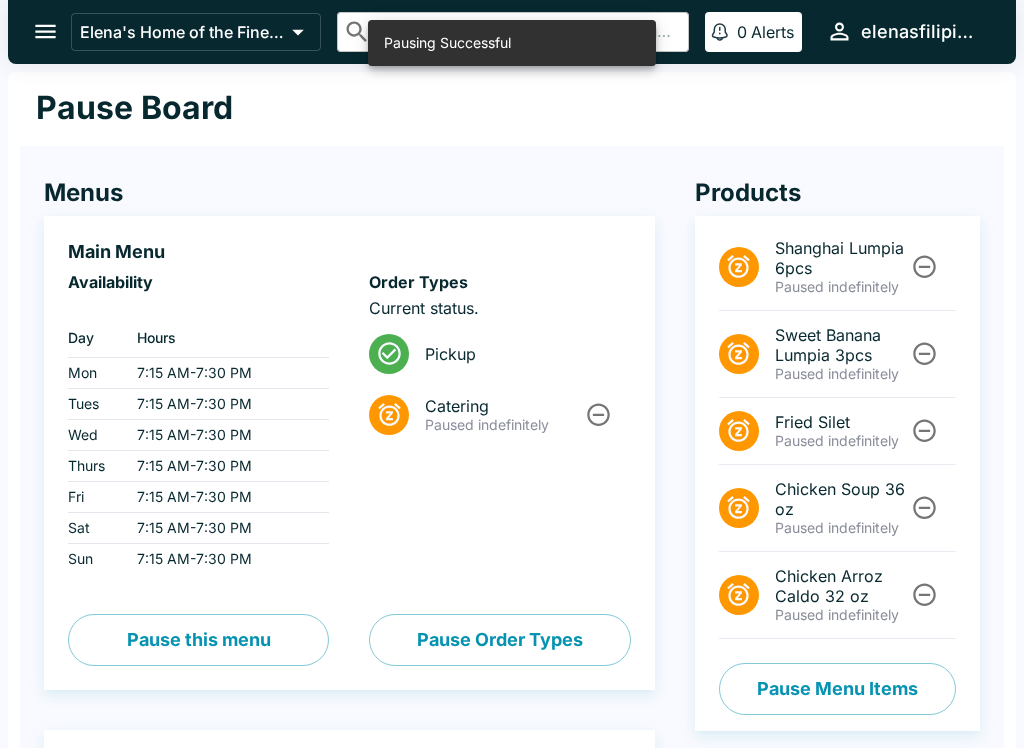 click at bounding box center (45, 31) 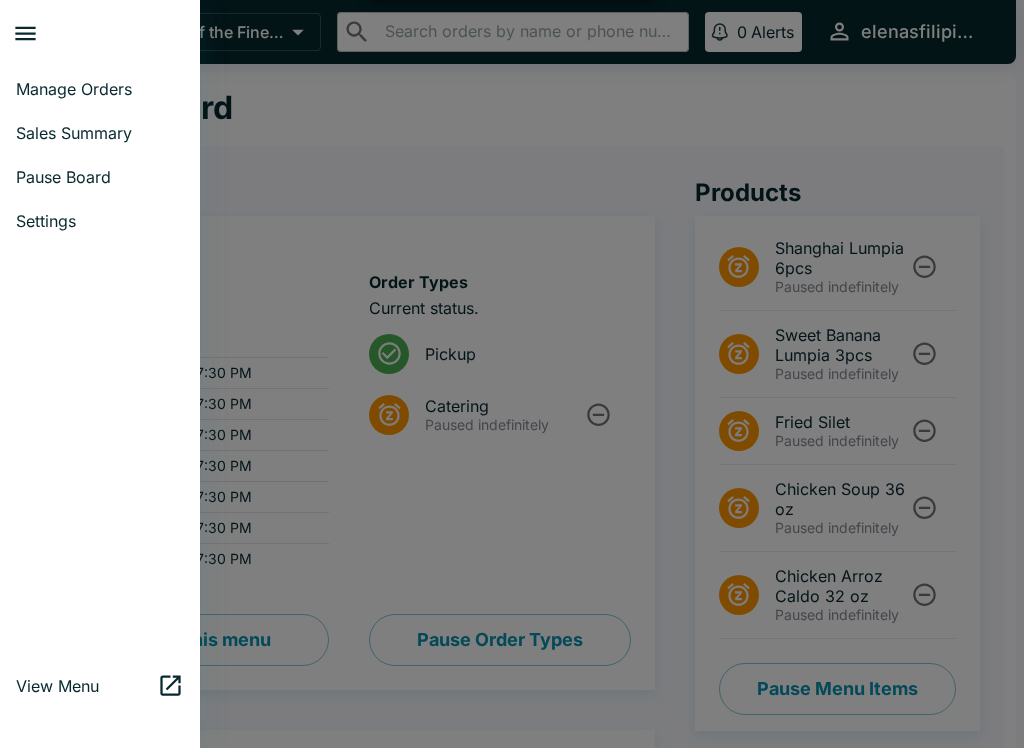 click on "Manage Orders" at bounding box center [100, 89] 